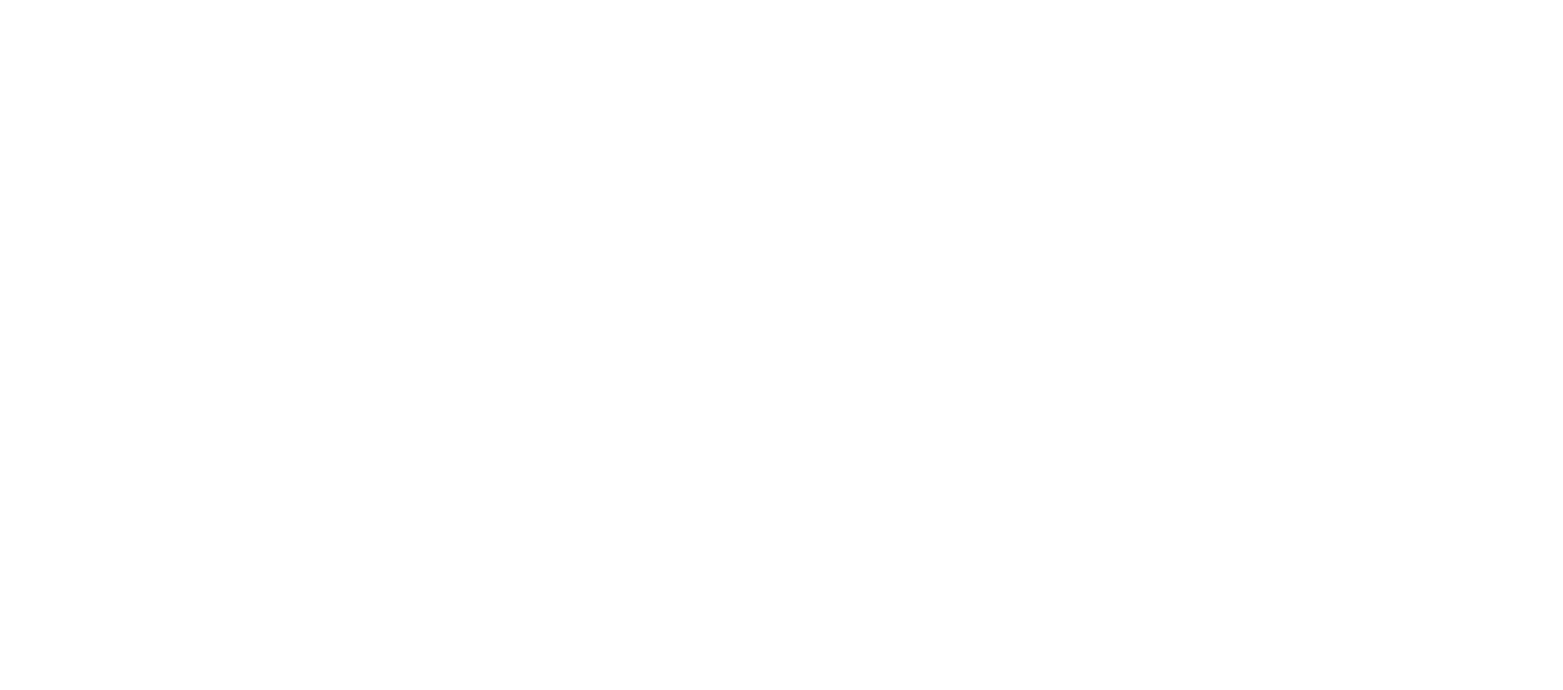 scroll, scrollTop: 0, scrollLeft: 0, axis: both 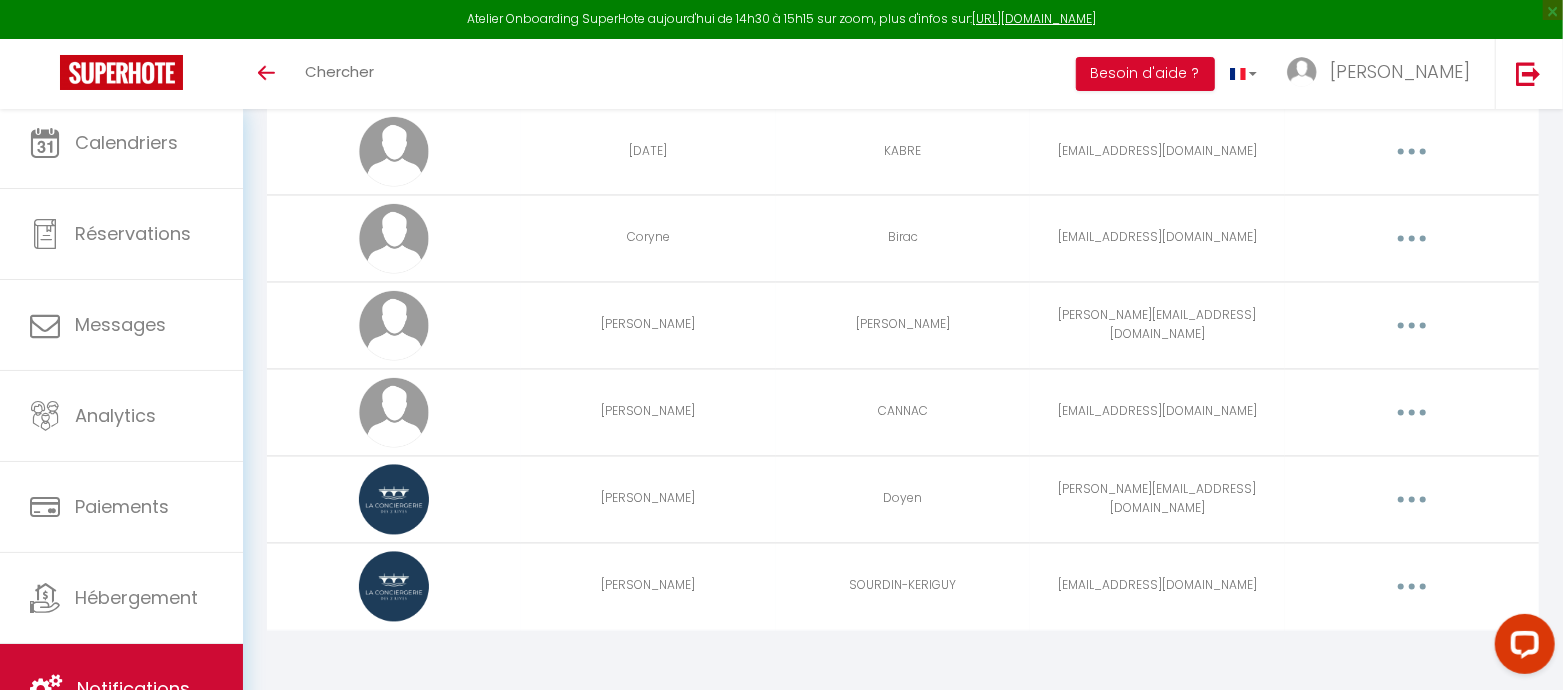 click on "Notifications" at bounding box center (121, 689) 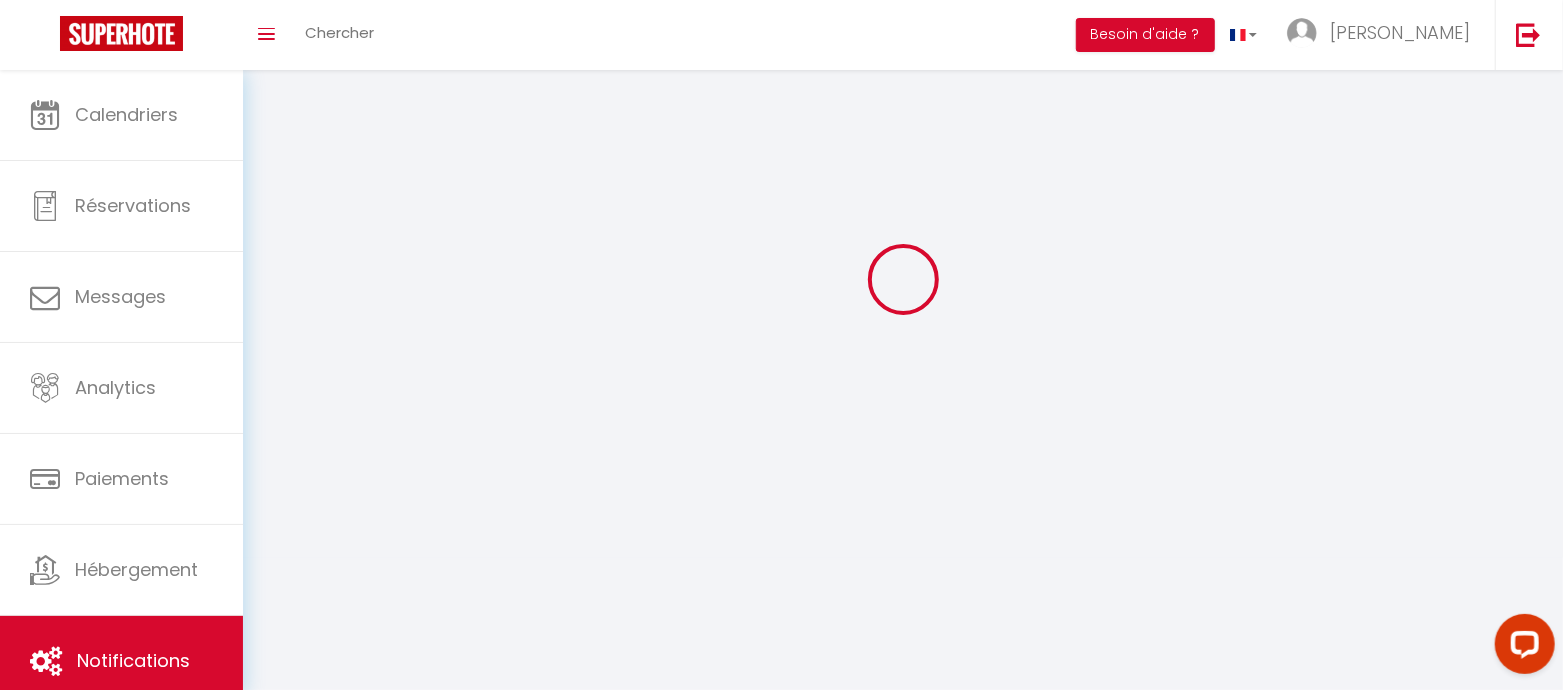 scroll, scrollTop: 0, scrollLeft: 0, axis: both 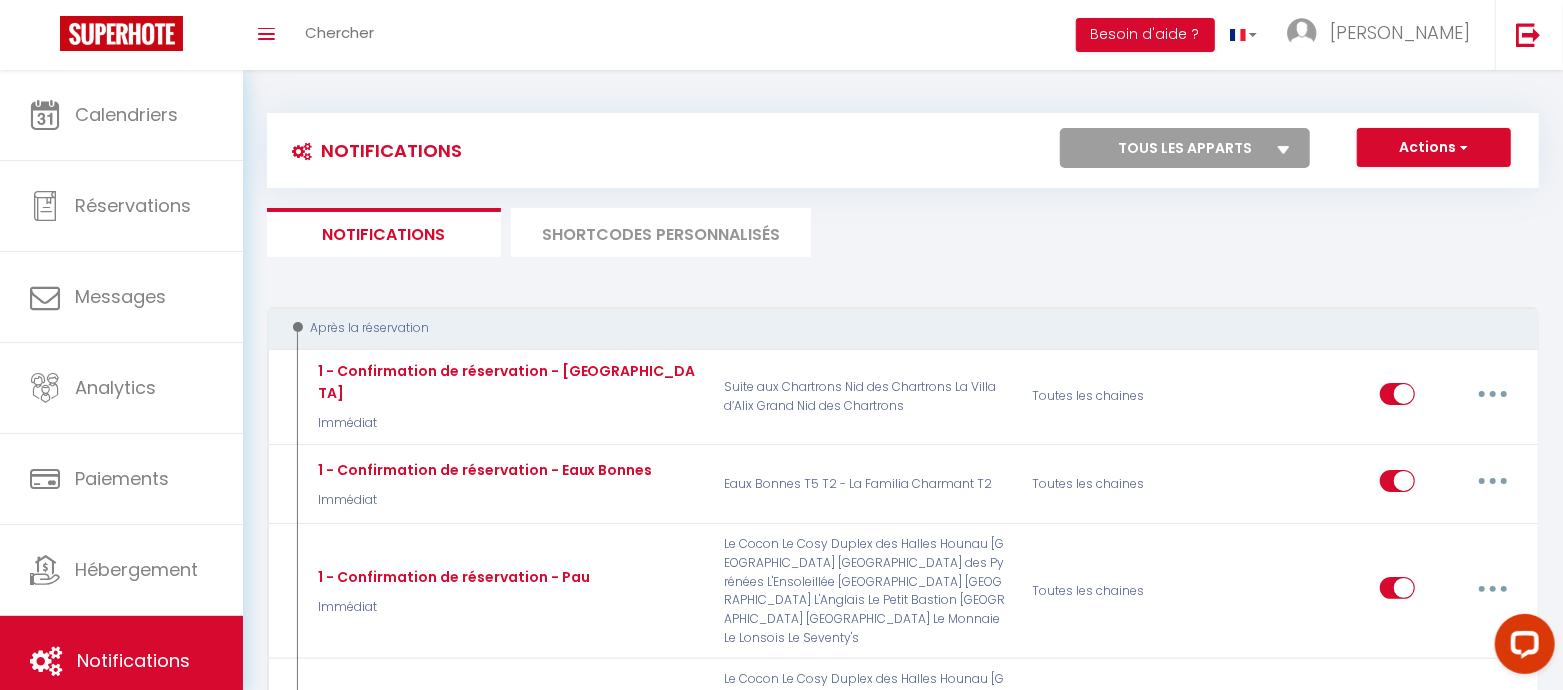 click on "Tous les apparts    La Villa Paloise L'Ensoleillée Hounau [GEOGRAPHIC_DATA] Duplex des Halles Le Balcon des Pyrénées Le Cosy [GEOGRAPHIC_DATA] [GEOGRAPHIC_DATA] Le Cazaubon Suite aux Chartrons [GEOGRAPHIC_DATA] Eaux Bonnes T5 T2 - La Familia Charmant T2 Le Petit Bastion Le Grand Bastion Grand Nid des Chartrons Nid des Chartrons Les Cigognes Le Seventy's Les Galets L'Anglais" at bounding box center (1185, 148) 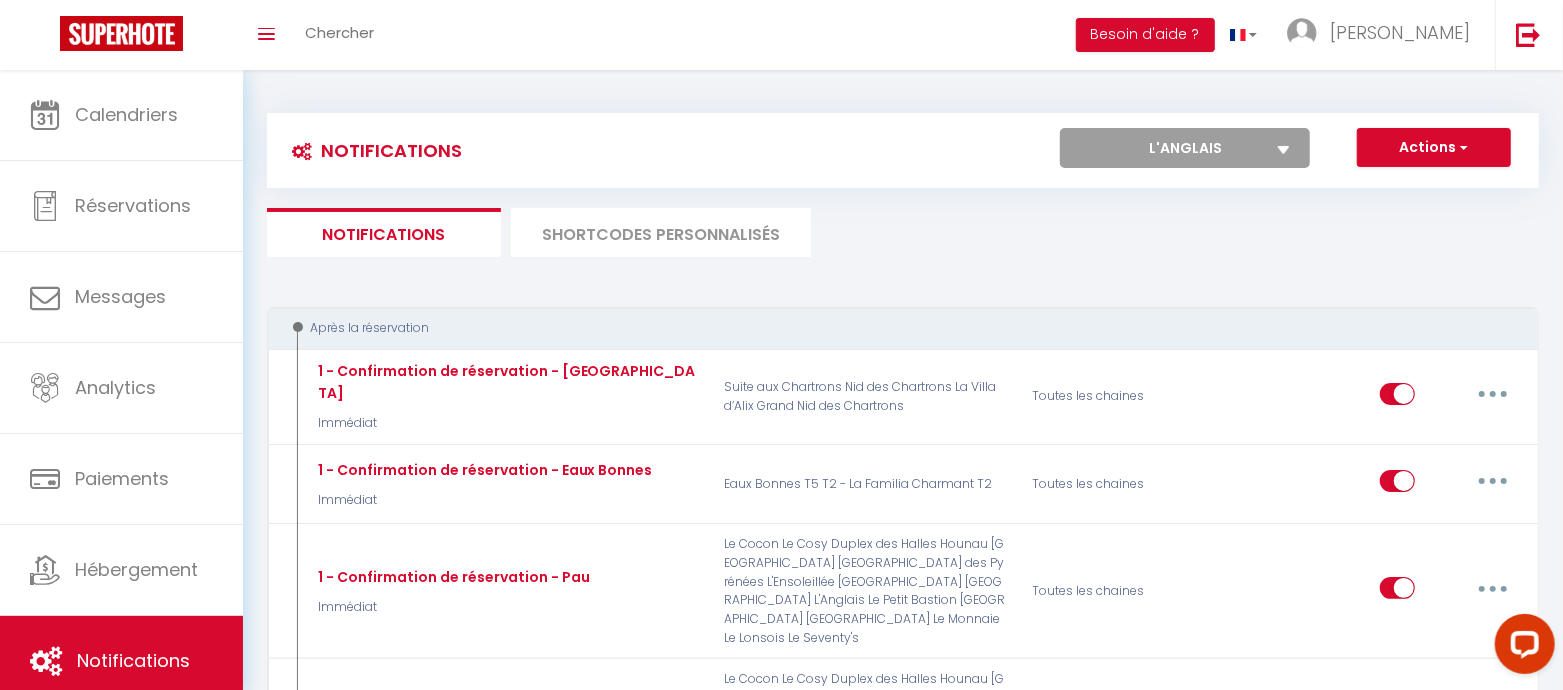 click on "Tous les apparts    La Villa Paloise L'Ensoleillée Hounau [GEOGRAPHIC_DATA] Duplex des Halles Le Balcon des Pyrénées Le Cosy [GEOGRAPHIC_DATA] [GEOGRAPHIC_DATA] Le Cazaubon Suite aux Chartrons [GEOGRAPHIC_DATA] Eaux Bonnes T5 T2 - La Familia Charmant T2 Le Petit Bastion Le Grand Bastion Grand Nid des Chartrons Nid des Chartrons Les Cigognes Le Seventy's Les Galets L'Anglais" at bounding box center (1185, 148) 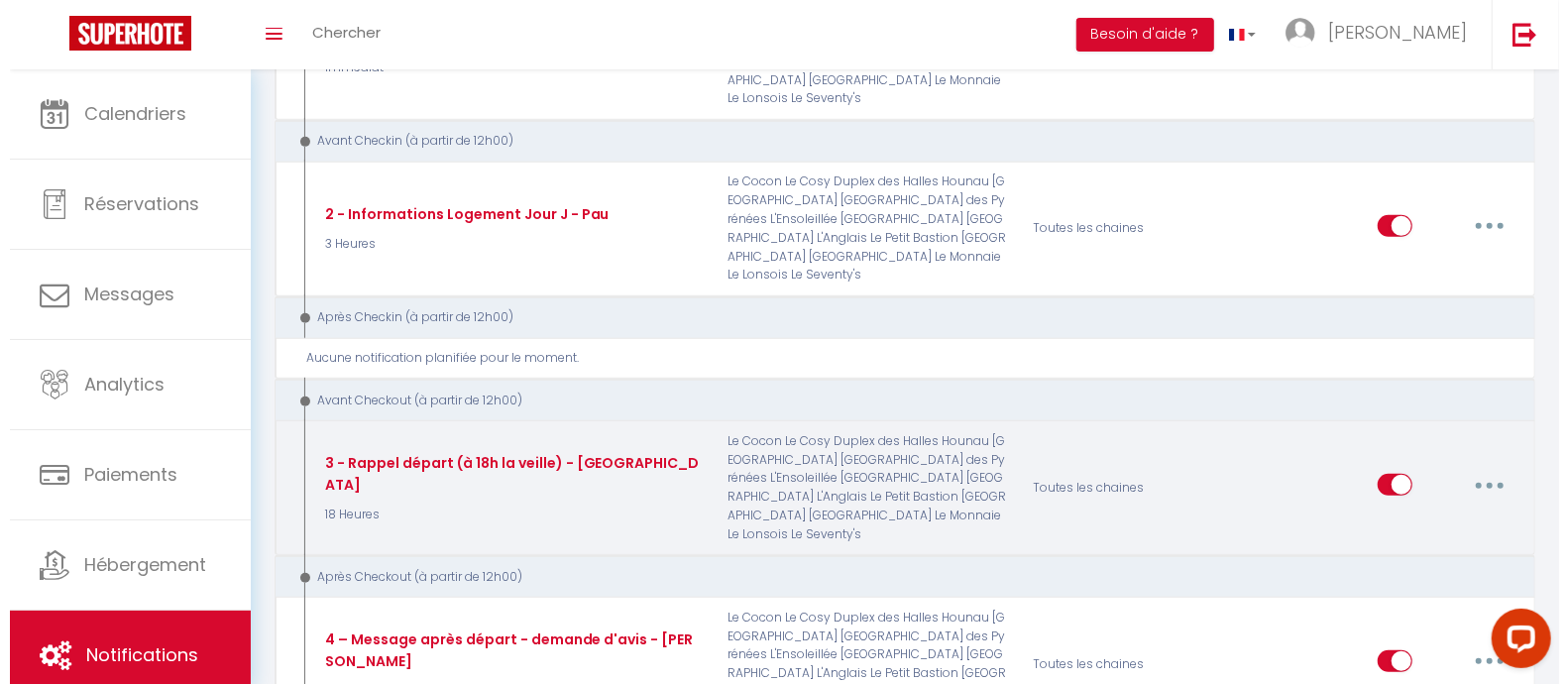 scroll, scrollTop: 372, scrollLeft: 0, axis: vertical 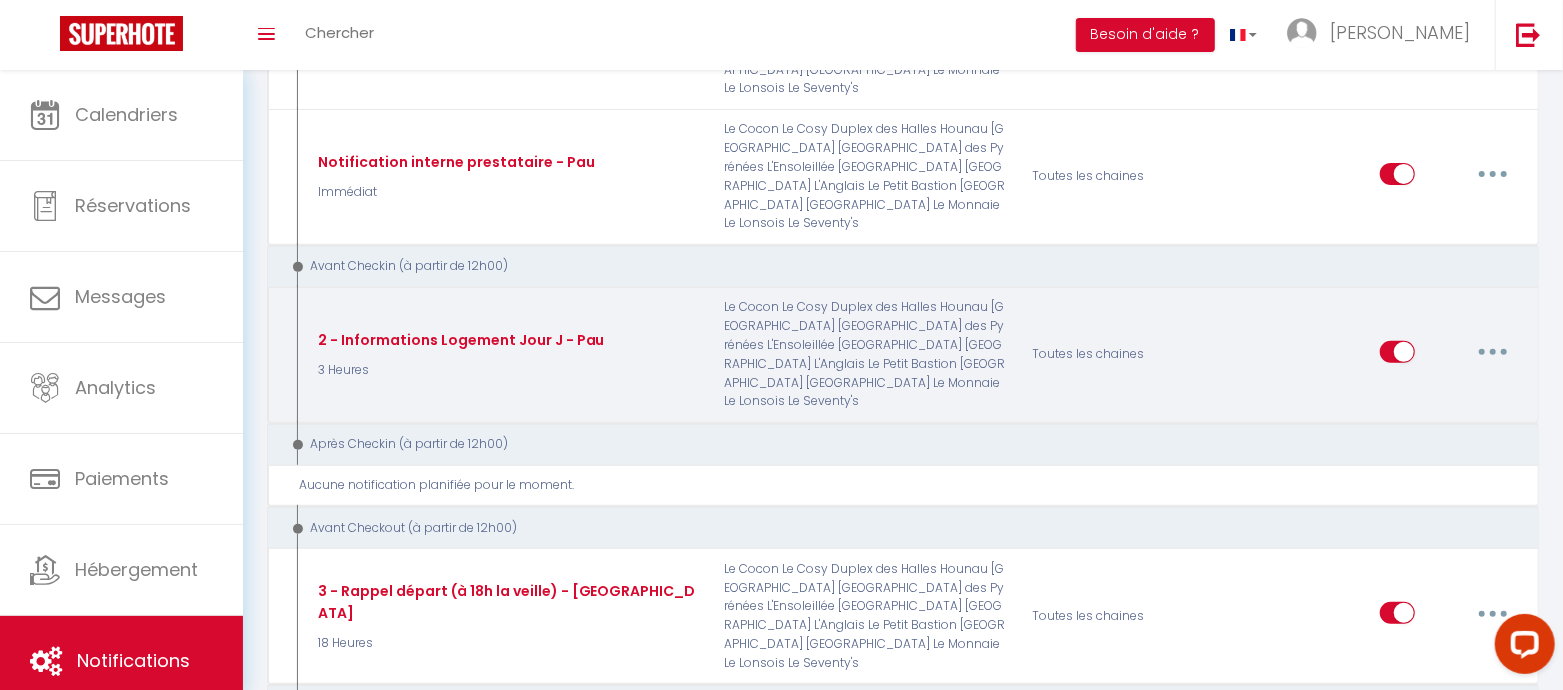 click at bounding box center (1493, 352) 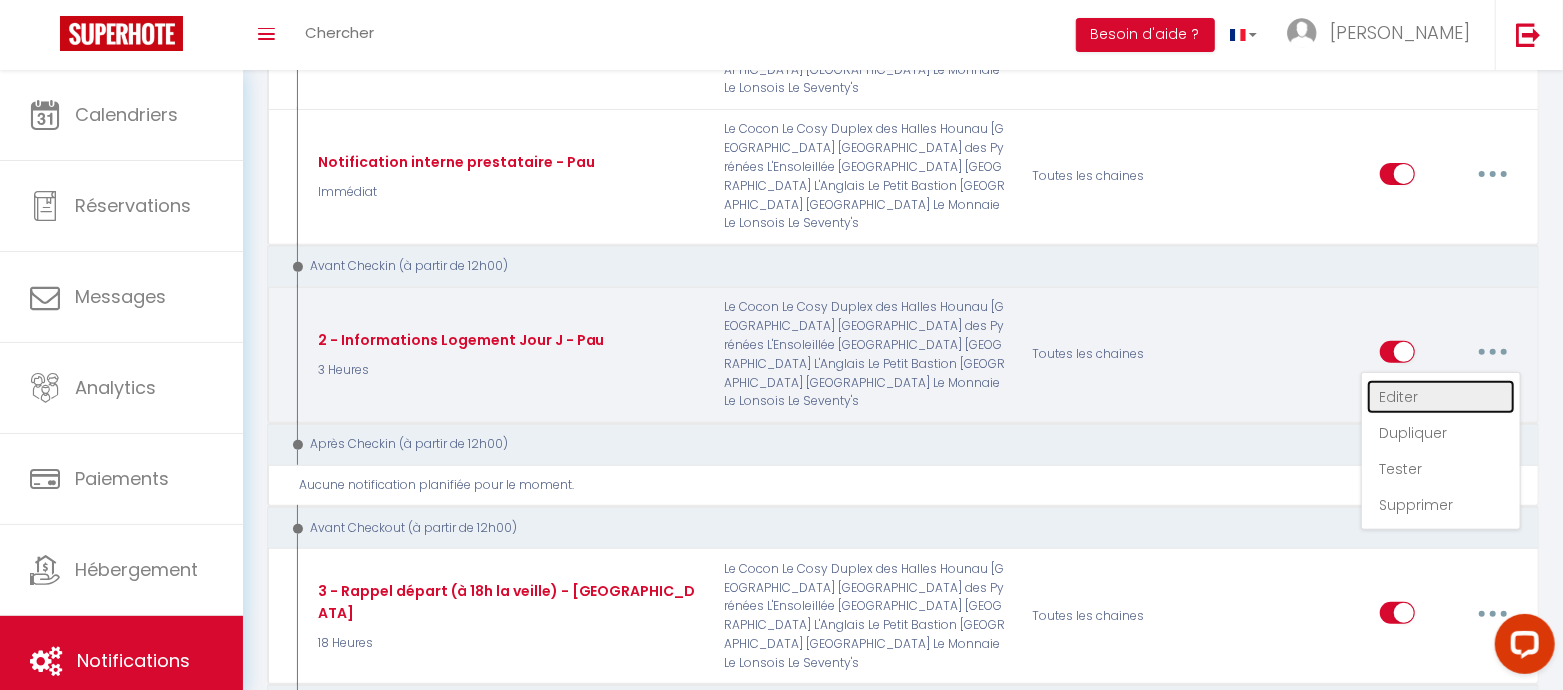 click on "Editer" at bounding box center (1441, 397) 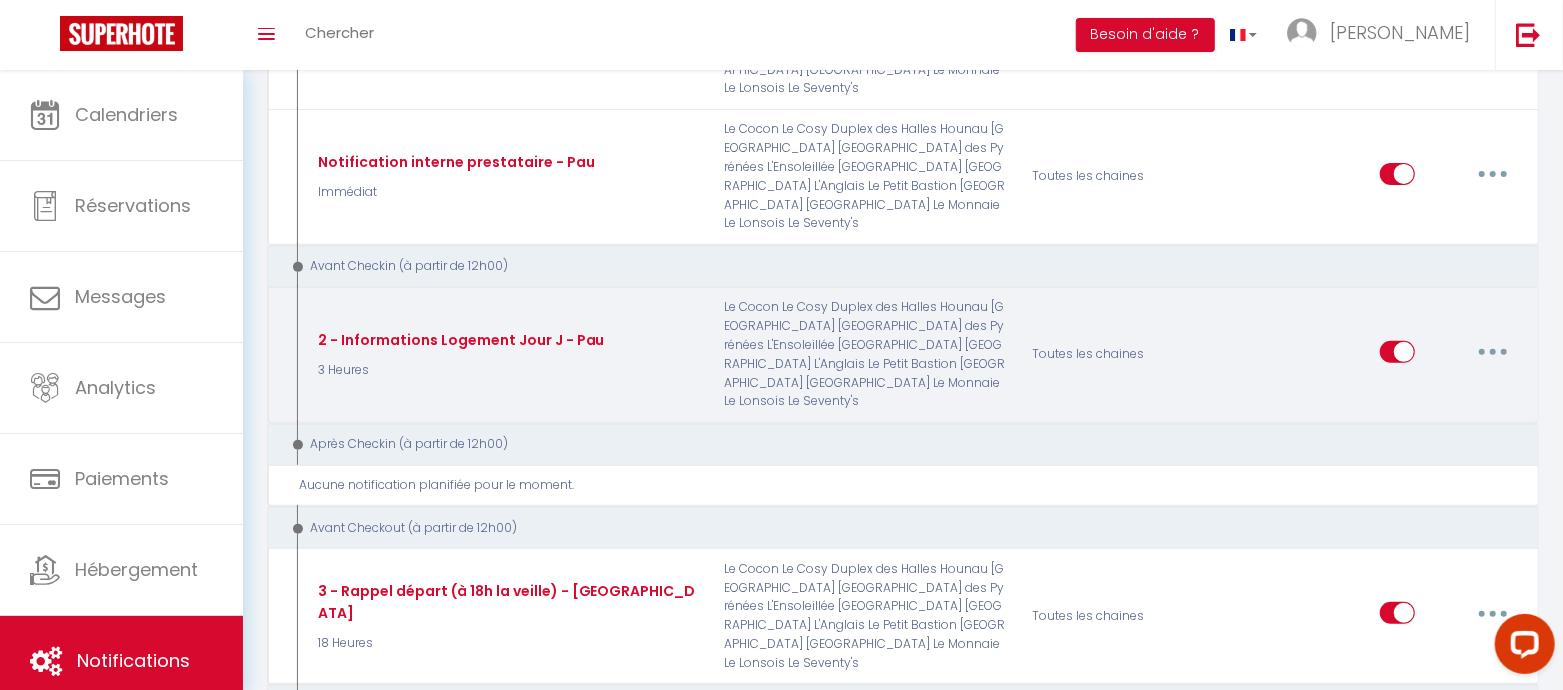 type on "2 - Informations Logement Jour J - Pau" 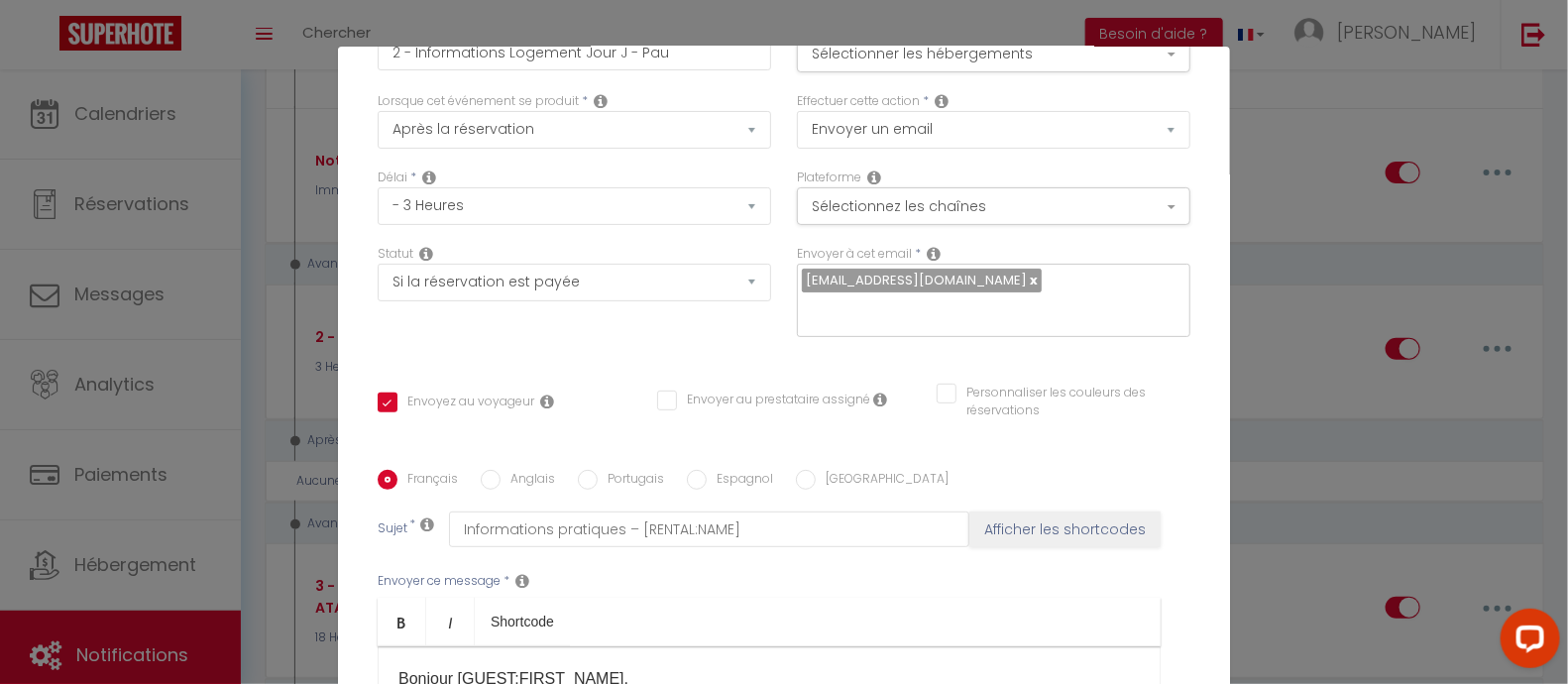 scroll, scrollTop: 370, scrollLeft: 0, axis: vertical 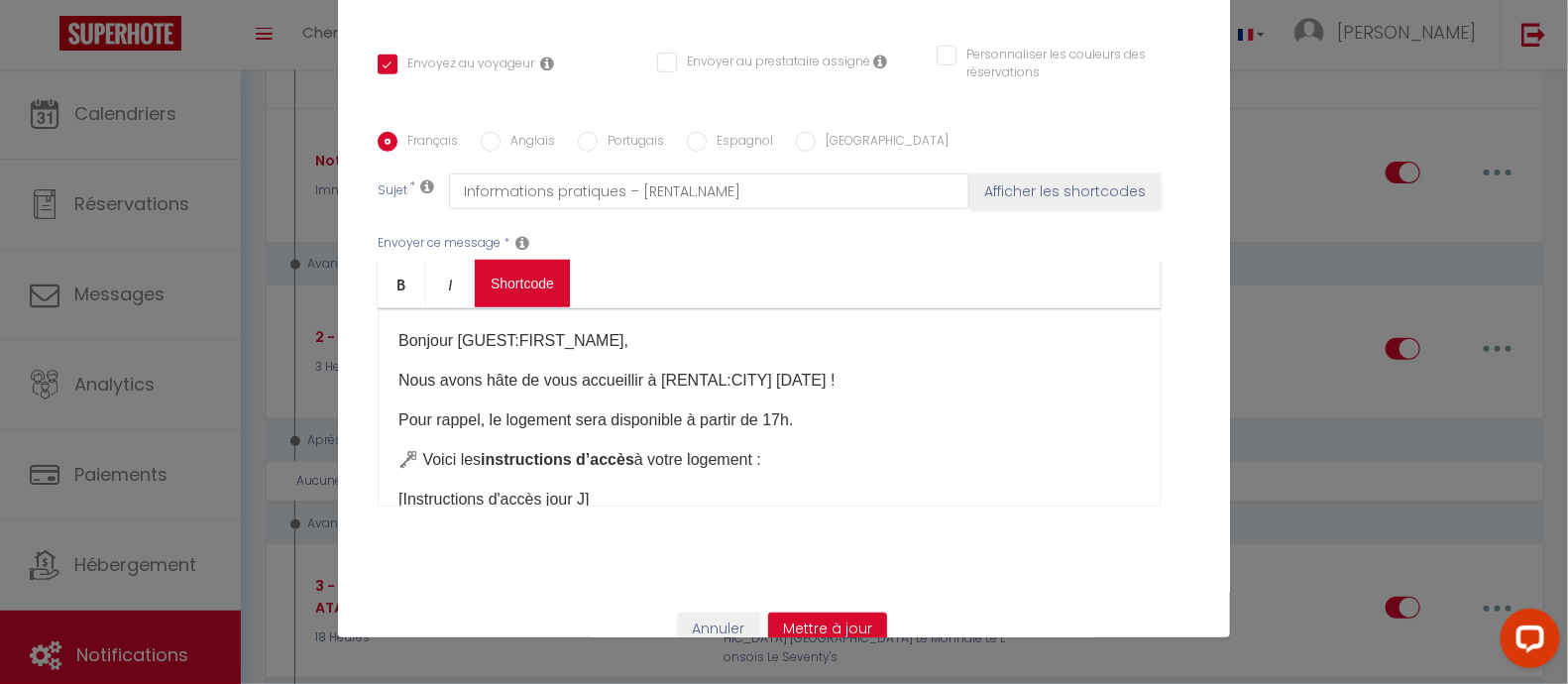 click on "Coaching SuperHote ce soir à 18h00, pour participer:  [URL][DOMAIN_NAME][SECURITY_DATA]   ×     Toggle navigation       Toggle Search     Toggle menubar     Chercher   BUTTON
Besoin d'aide ?
[PERSON_NAME]        Équipe     Résultat de la recherche   Aucun résultat     Calendriers     Réservations     Messages     Analytics      Paiements     Hébergement     Notifications                 Résultat de la recherche   Id   Appart   Voyageur    Checkin   Checkout   Nuits   Pers.   Plateforme   Statut     Résultat de la recherche   Aucun résultat          Notifications
Actions
Nouvelle Notification    Exporter    Importer    Tous les apparts    [GEOGRAPHIC_DATA] L'Ensoleillée Hounau [GEOGRAPHIC_DATA] des Halles Le Balcon des Pyrénées [GEOGRAPHIC_DATA] Le Monnaie [GEOGRAPHIC_DATA] [GEOGRAPHIC_DATA] Suite aux Chartrons [GEOGRAPHIC_DATA] Eaux Bonnes T5 T2 - La Familia" at bounding box center [784, 1360] 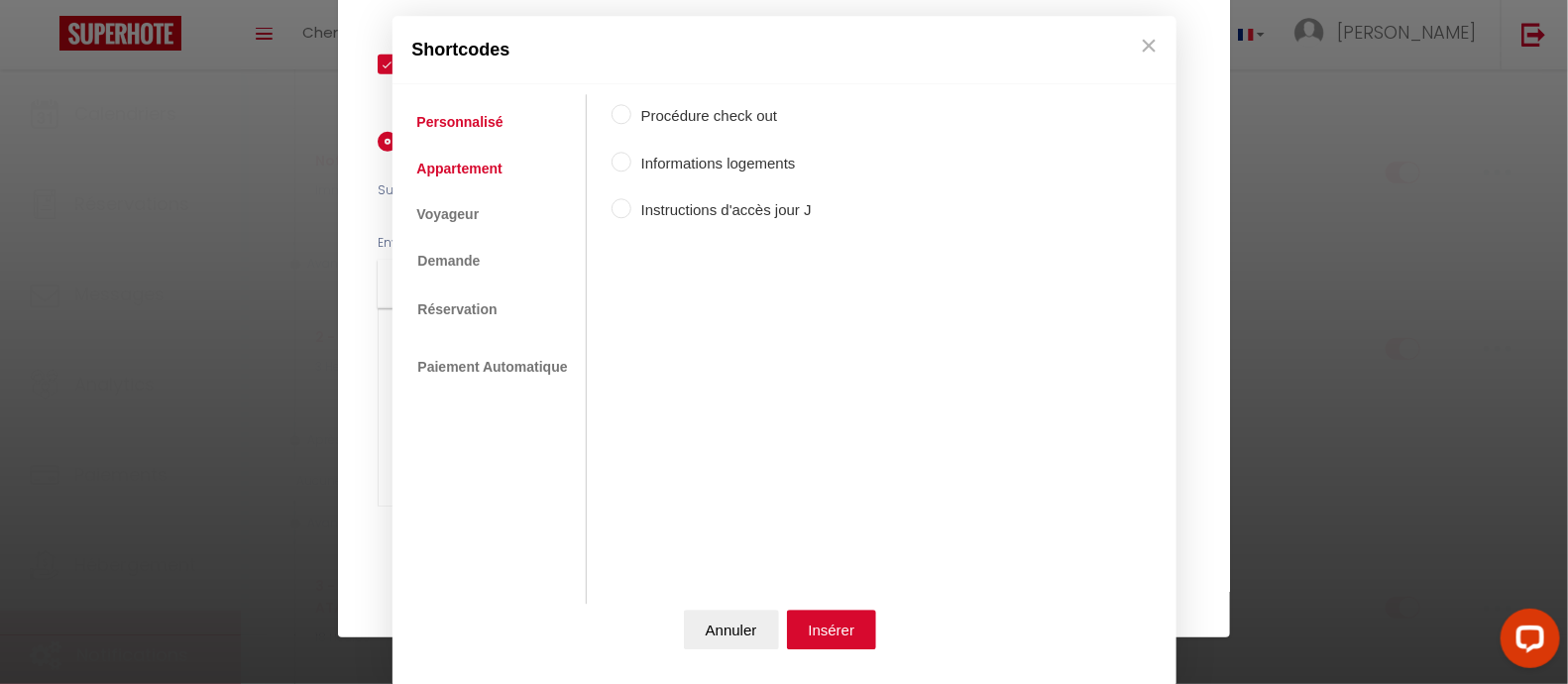 click on "Appartement" at bounding box center (460, 169) 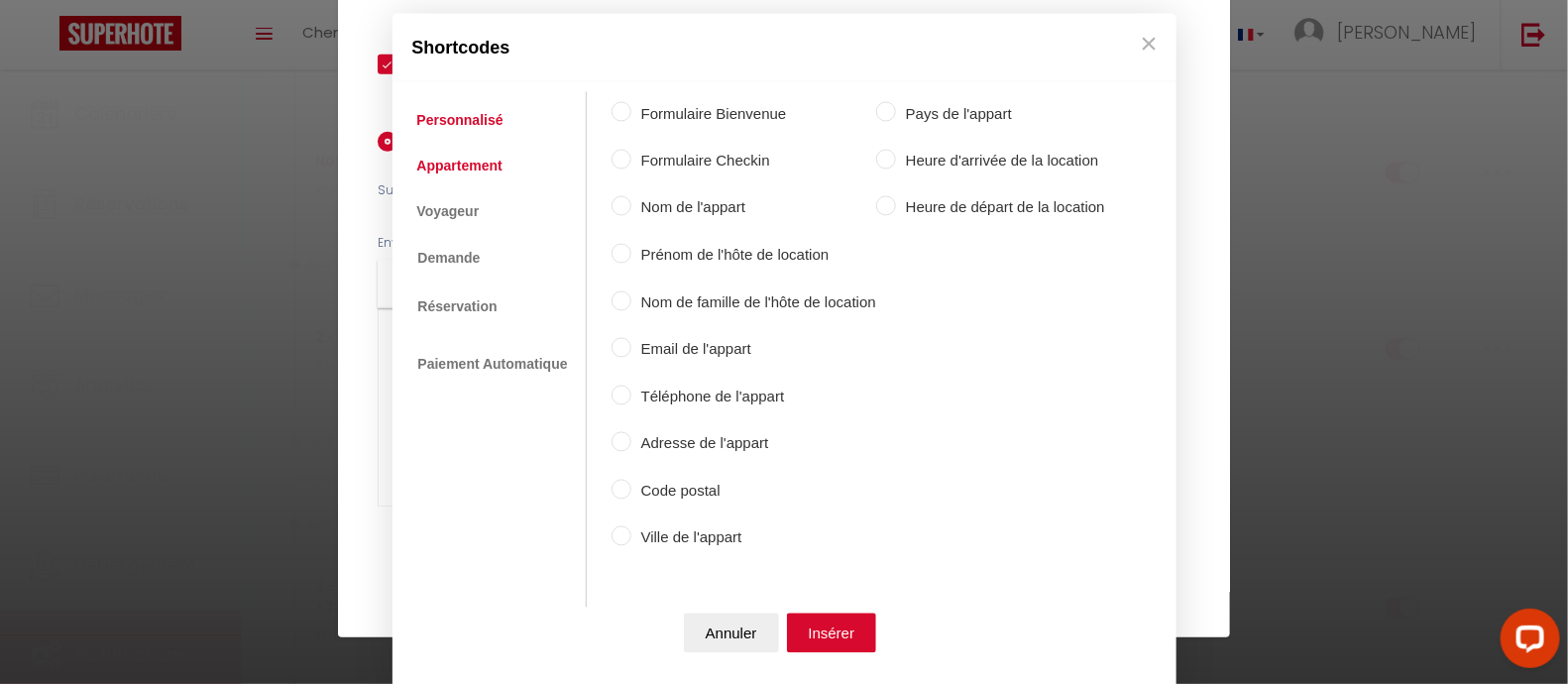click on "Personnalisé" at bounding box center (460, 120) 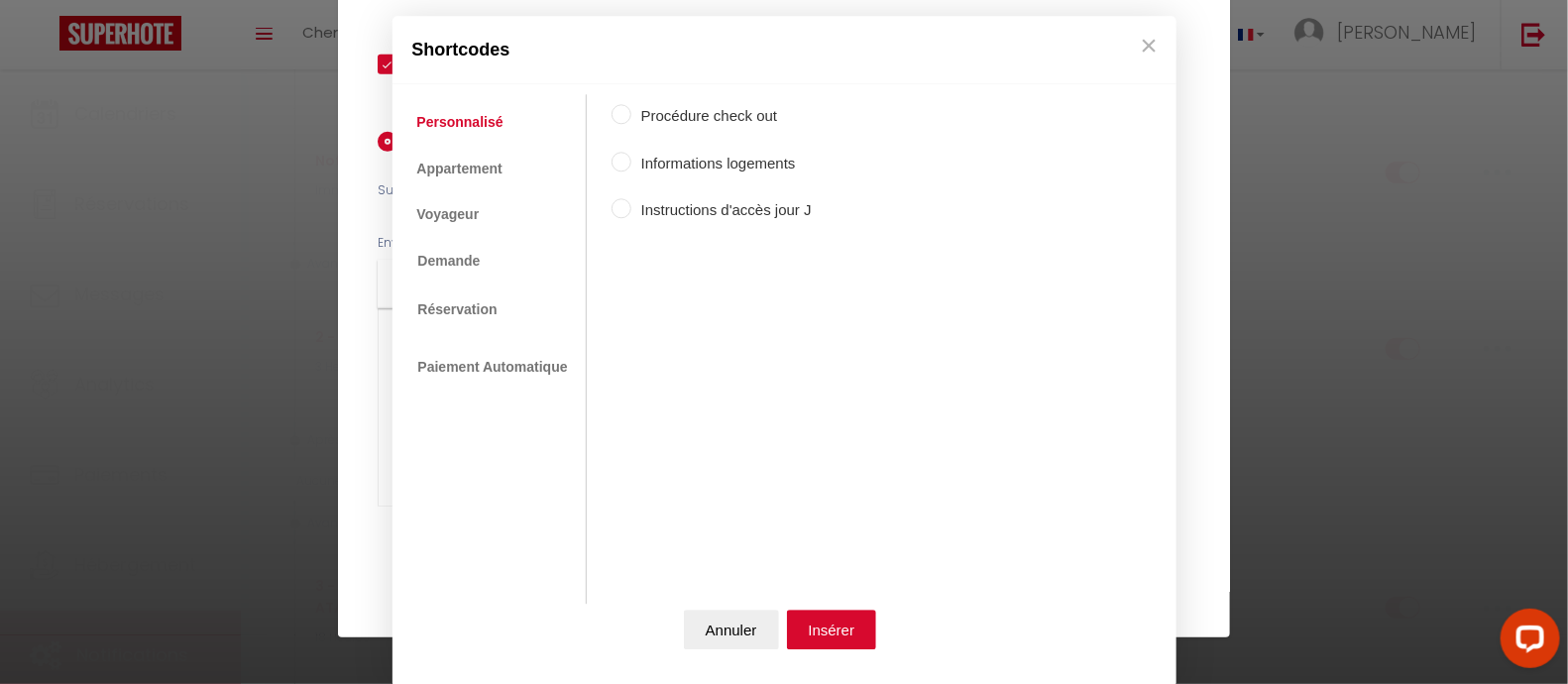 click on "Instructions d'accès jour J" at bounding box center (722, 211) 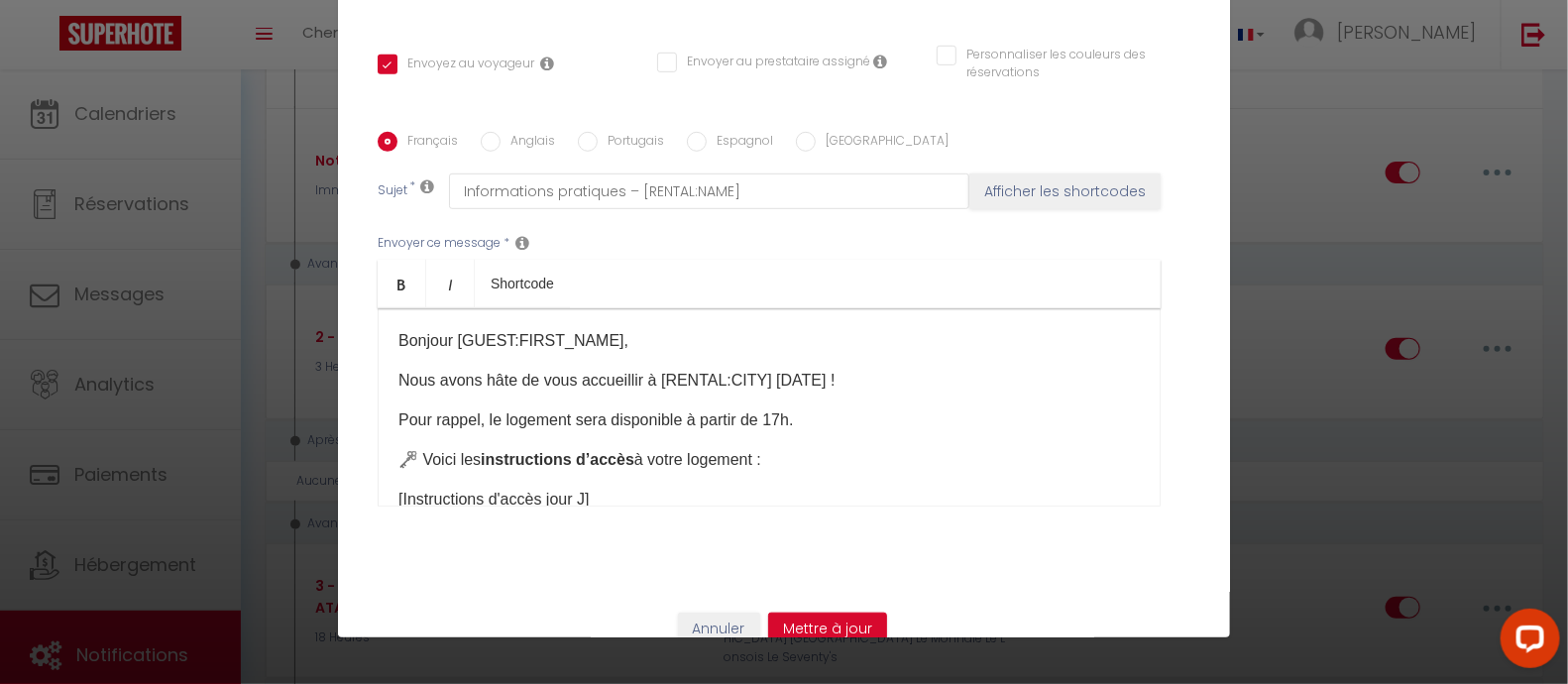 click on "Annuler" at bounding box center [731, 630] 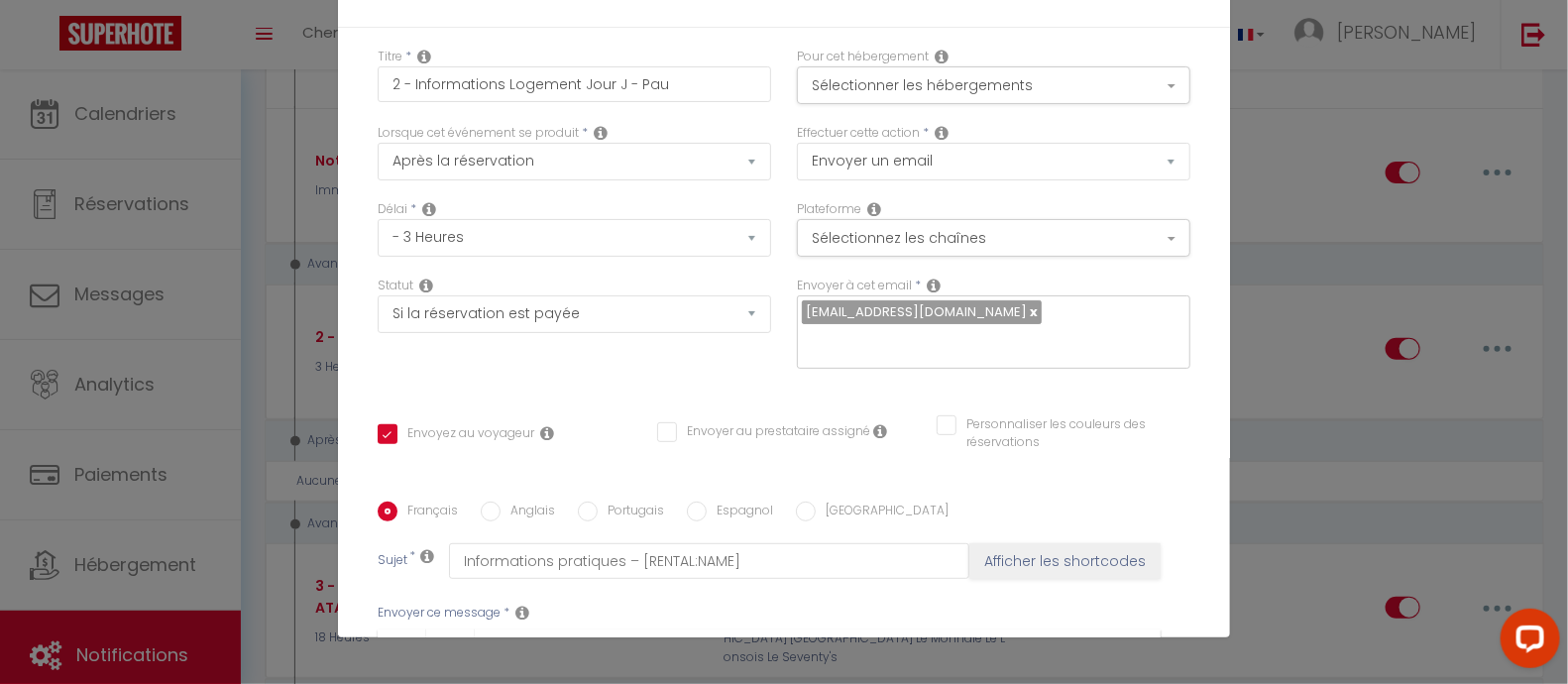 scroll, scrollTop: 247, scrollLeft: 0, axis: vertical 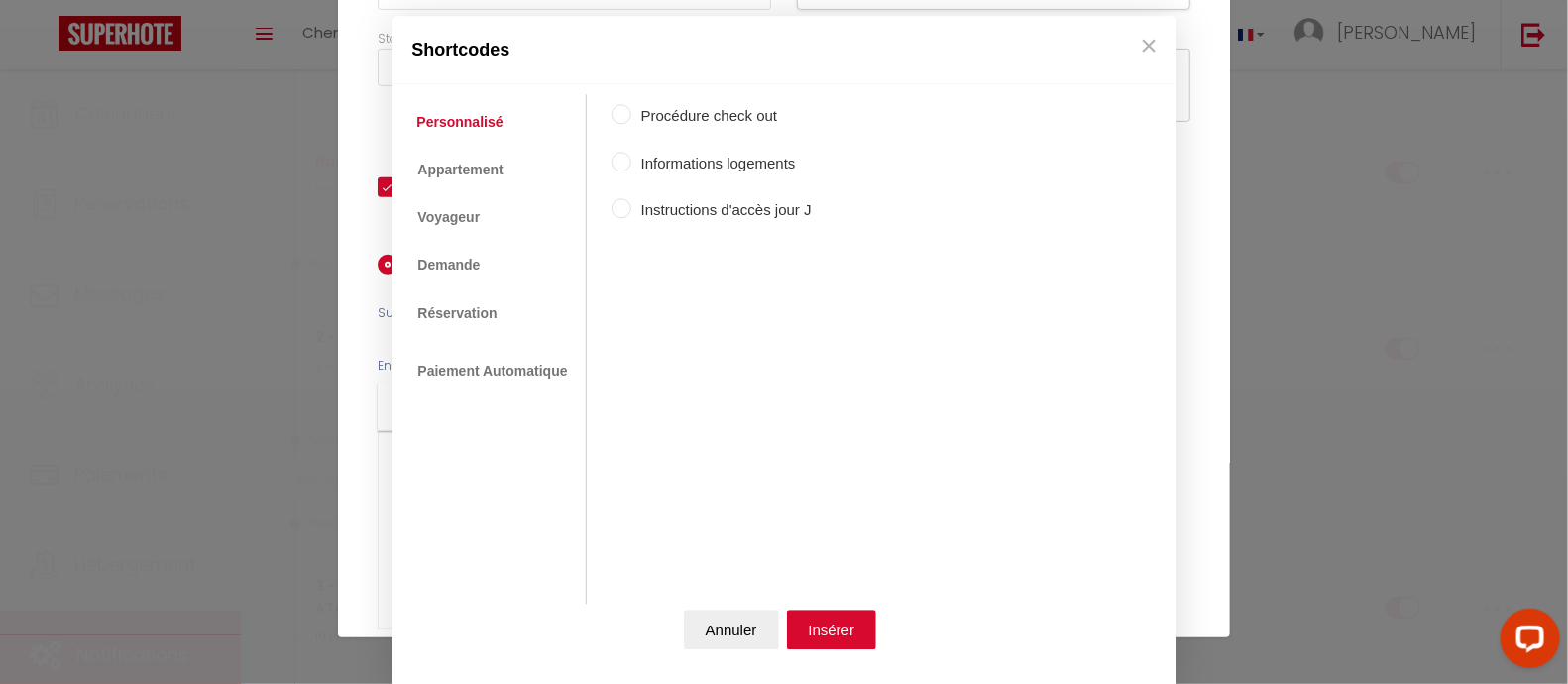 click on "Coaching SuperHote ce soir à 18h00, pour participer:  [URL][DOMAIN_NAME][SECURITY_DATA]   ×     Toggle navigation       Toggle Search     Toggle menubar     Chercher   BUTTON
Besoin d'aide ?
[PERSON_NAME]        Équipe     Résultat de la recherche   Aucun résultat     Calendriers     Réservations     Messages     Analytics      Paiements     Hébergement     Notifications                 Résultat de la recherche   Id   Appart   Voyageur    Checkin   Checkout   Nuits   Pers.   Plateforme   Statut     Résultat de la recherche   Aucun résultat          Notifications
Actions
Nouvelle Notification    Exporter    Importer    Tous les apparts    [GEOGRAPHIC_DATA] L'Ensoleillée Hounau [GEOGRAPHIC_DATA] des Halles Le Balcon des Pyrénées [GEOGRAPHIC_DATA] Le Monnaie [GEOGRAPHIC_DATA] [GEOGRAPHIC_DATA] Suite aux Chartrons [GEOGRAPHIC_DATA] Eaux Bonnes T5 T2 - La Familia" at bounding box center [784, 1360] 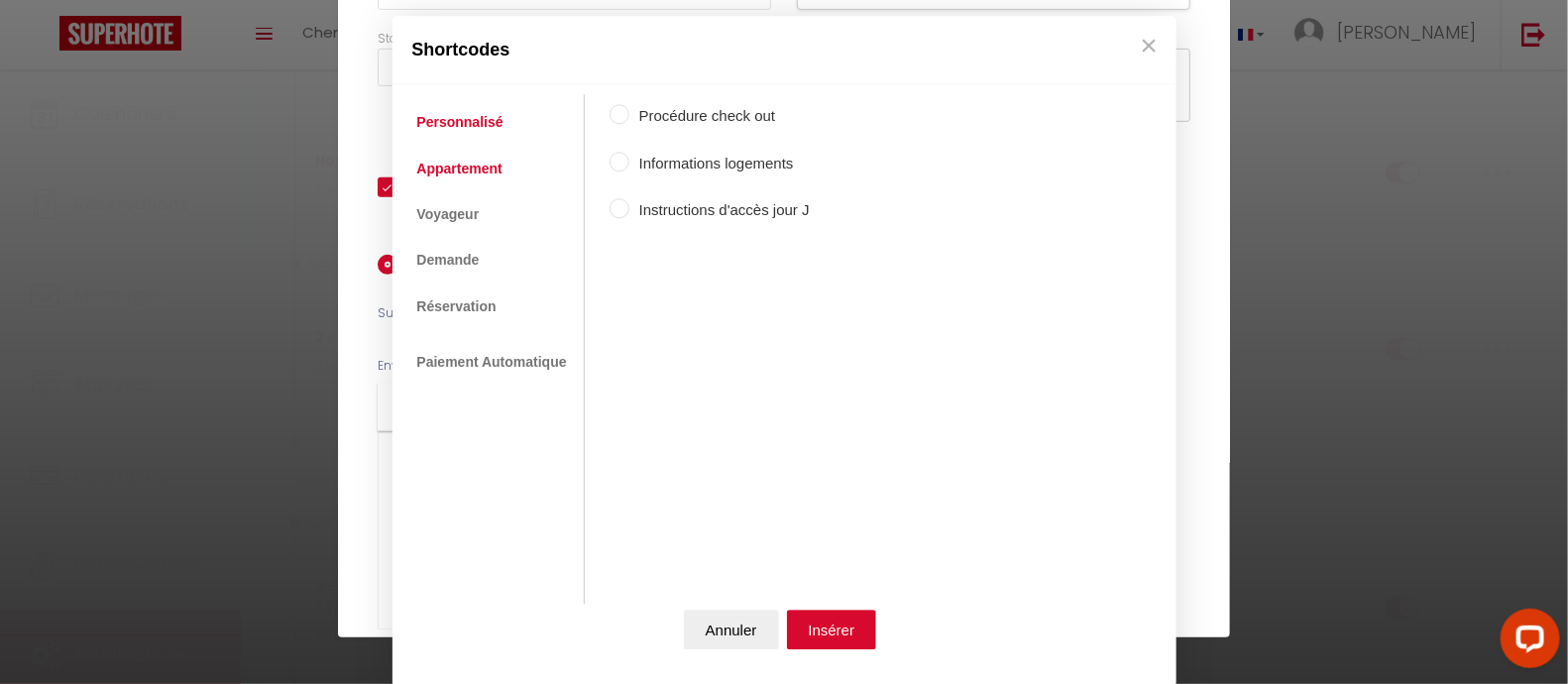 click on "Appartement" at bounding box center [460, 169] 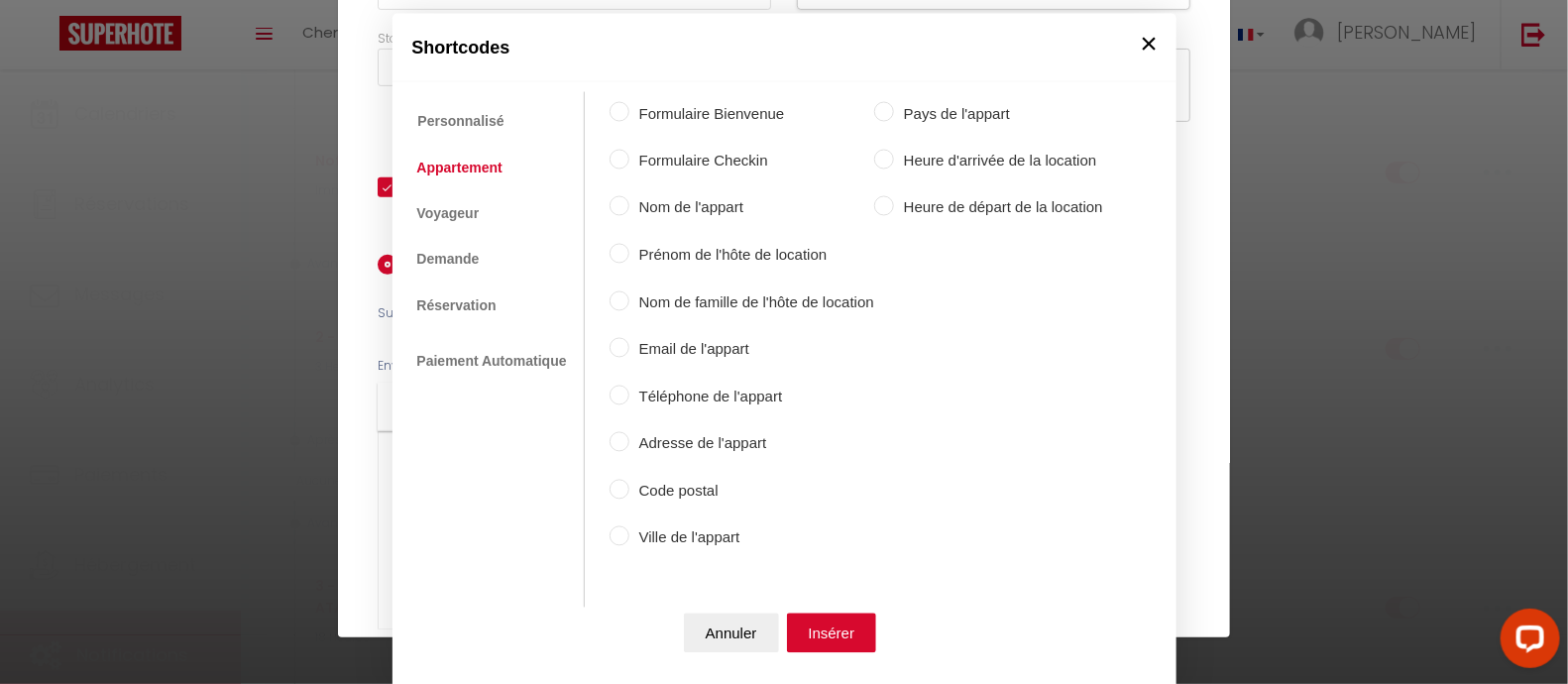 click on "×" at bounding box center [1150, 44] 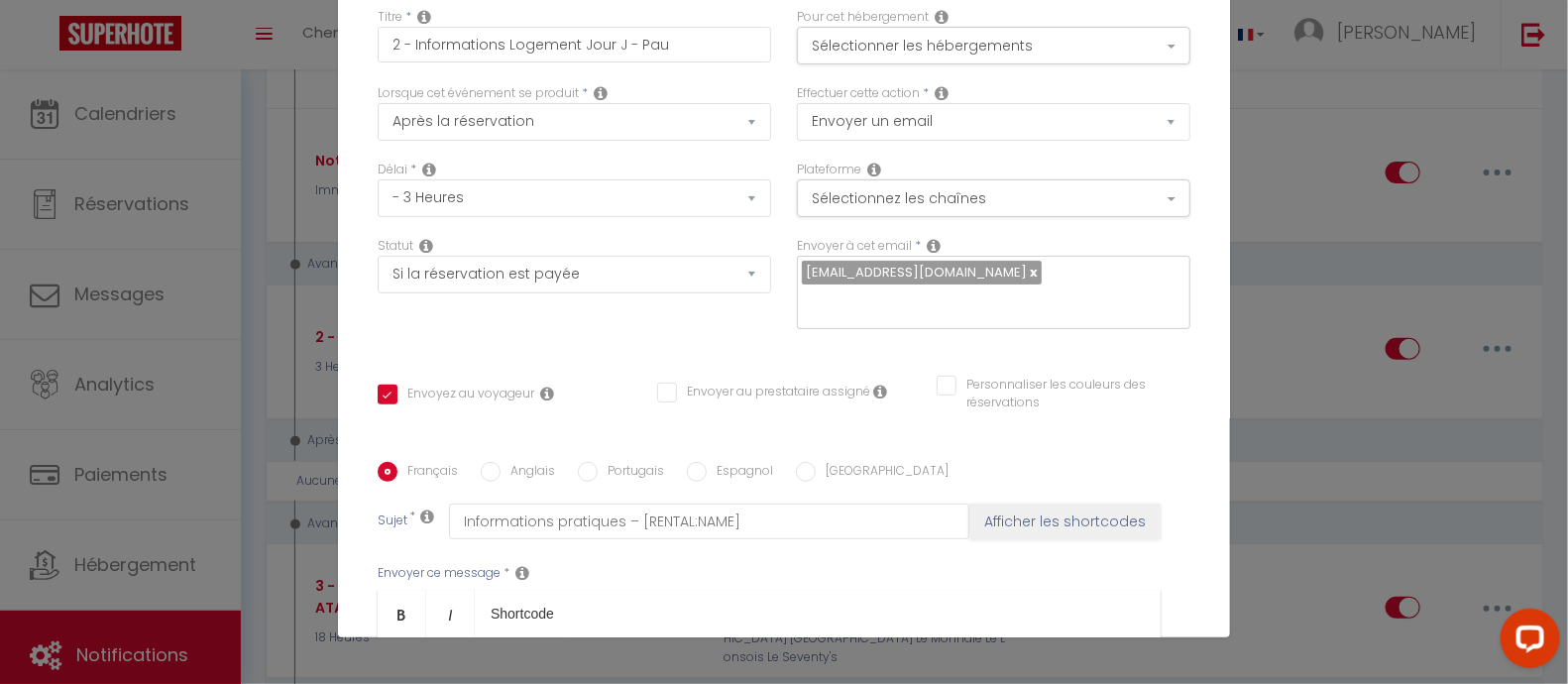 scroll, scrollTop: 0, scrollLeft: 0, axis: both 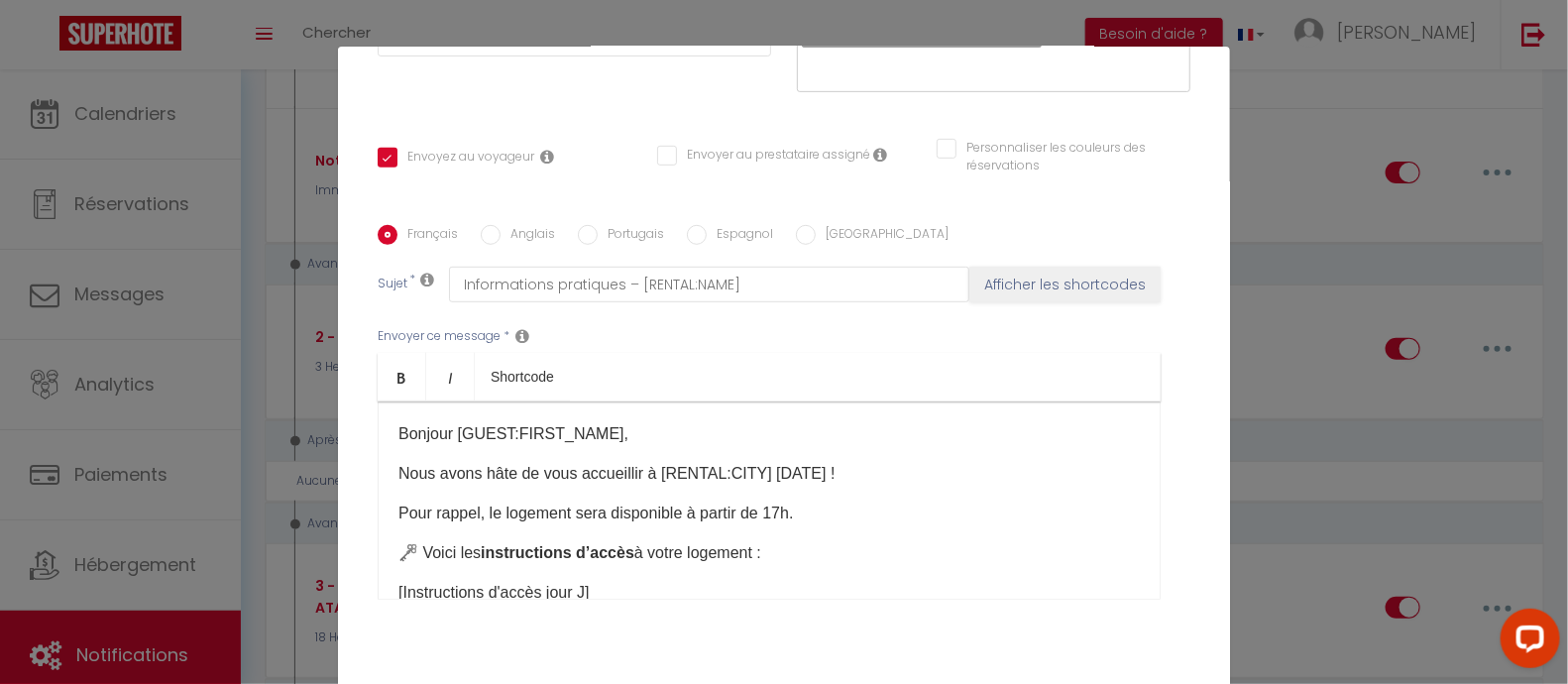 click on "Modifier la notification   ×   Titre   *     2 - Informations Logement Jour J - Pau   Pour cet hébergement
Sélectionner les hébergements
Tous les apparts
Pau
Le Petit Bastion
Le Grand Bastion
Les Cigognes
Les Galets
L'[DEMOGRAPHIC_DATA]
Le Cazaubon
Le Monnaie" at bounding box center [784, 342] 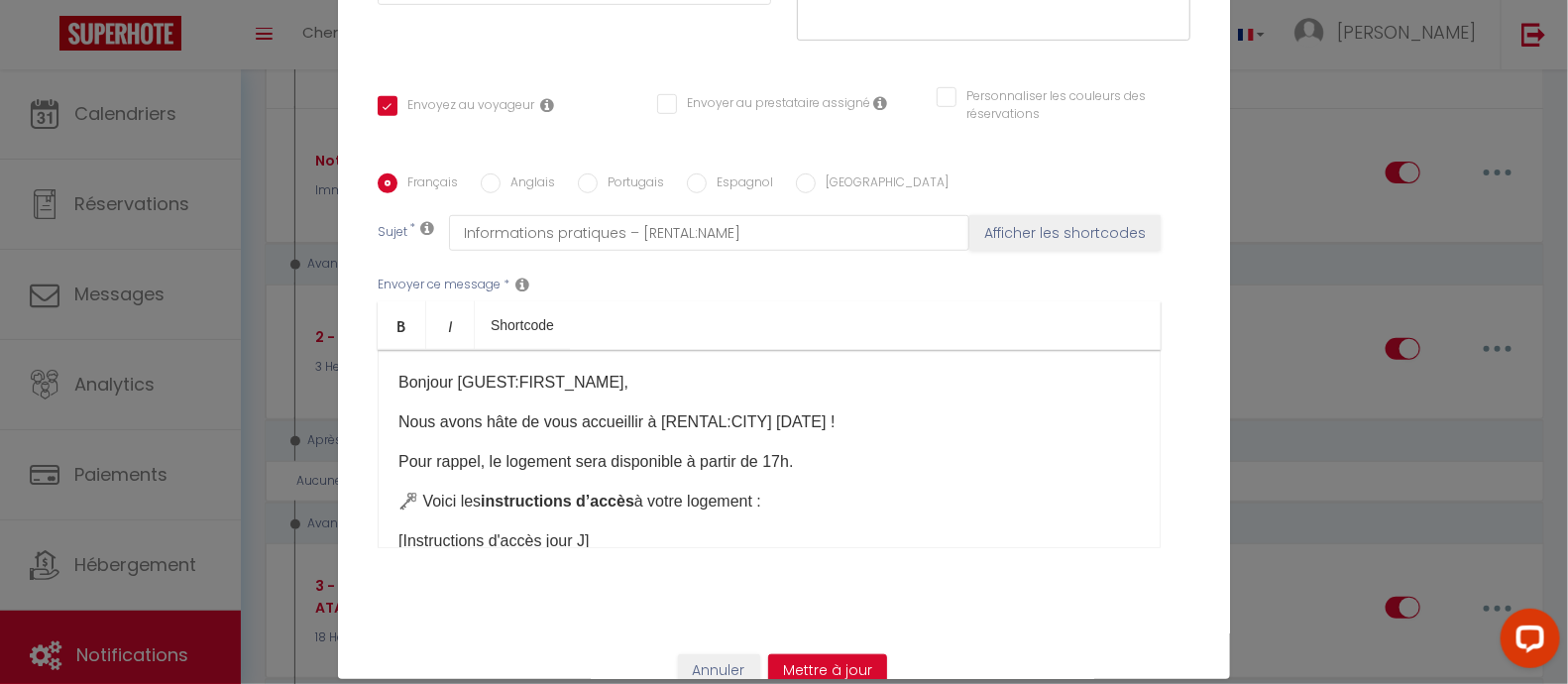 scroll, scrollTop: 93, scrollLeft: 0, axis: vertical 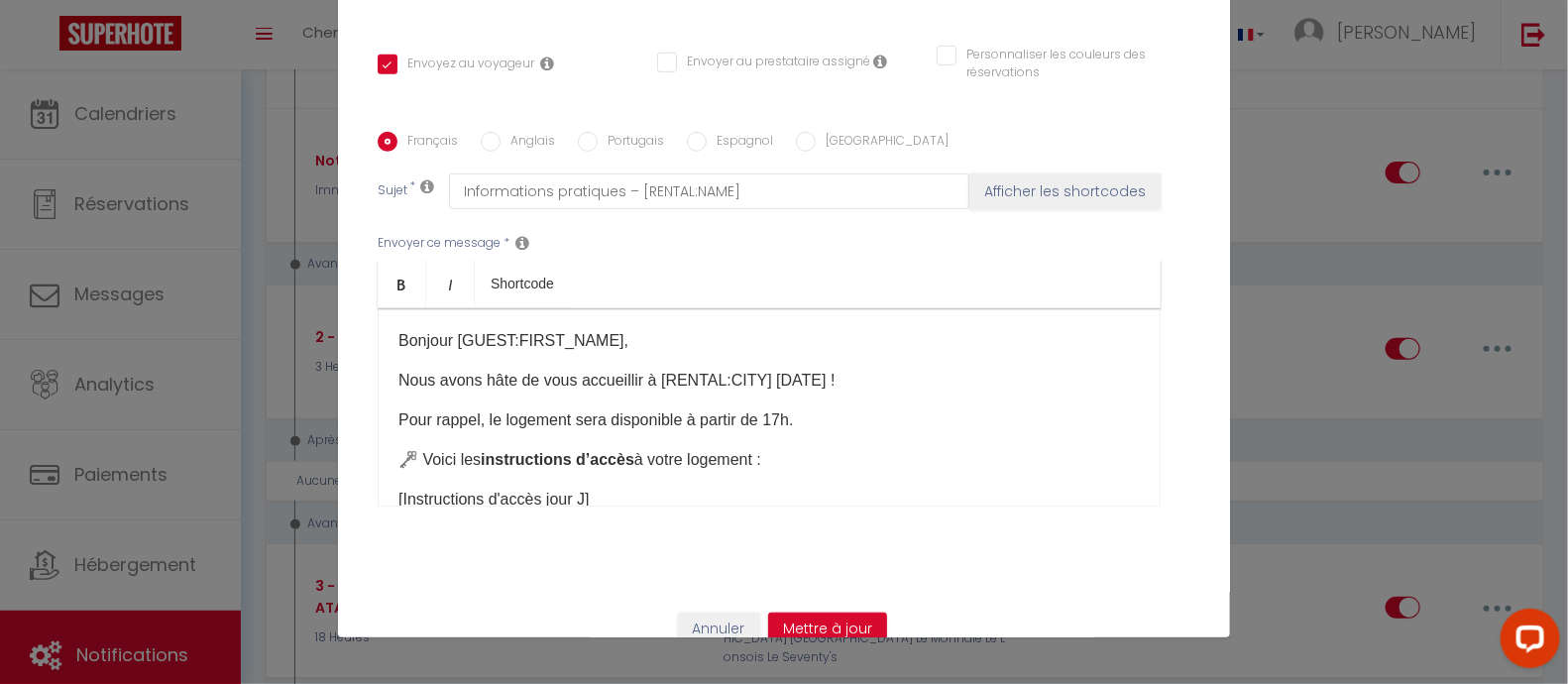 click on "[Instructions d'accès jour J]​​" at bounding box center [769, 500] 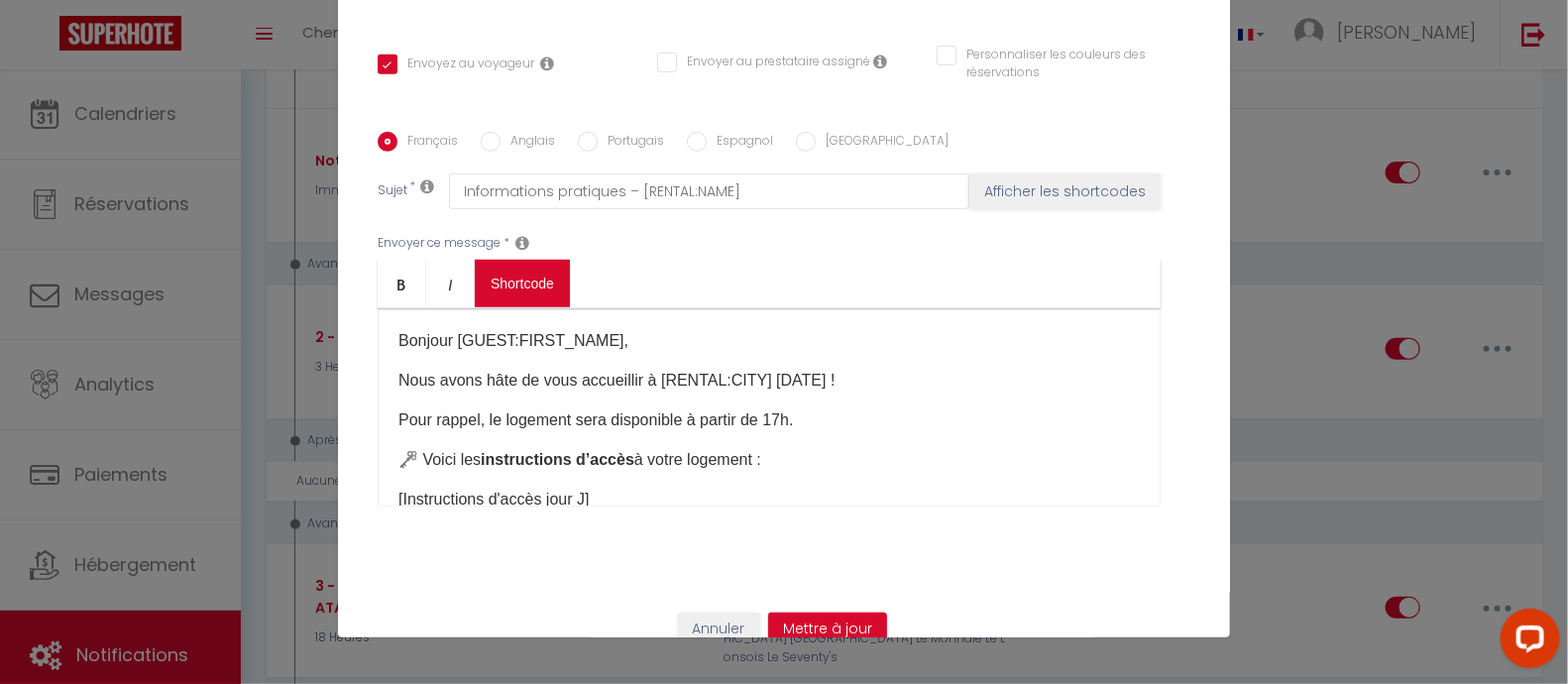 click on "Coaching SuperHote ce soir à 18h00, pour participer:  [URL][DOMAIN_NAME][SECURITY_DATA]   ×     Toggle navigation       Toggle Search     Toggle menubar     Chercher   BUTTON
Besoin d'aide ?
[PERSON_NAME]        Équipe     Résultat de la recherche   Aucun résultat     Calendriers     Réservations     Messages     Analytics      Paiements     Hébergement     Notifications                 Résultat de la recherche   Id   Appart   Voyageur    Checkin   Checkout   Nuits   Pers.   Plateforme   Statut     Résultat de la recherche   Aucun résultat          Notifications
Actions
Nouvelle Notification    Exporter    Importer    Tous les apparts    [GEOGRAPHIC_DATA] L'Ensoleillée Hounau [GEOGRAPHIC_DATA] des Halles Le Balcon des Pyrénées [GEOGRAPHIC_DATA] Le Monnaie [GEOGRAPHIC_DATA] [GEOGRAPHIC_DATA] Suite aux Chartrons [GEOGRAPHIC_DATA] Eaux Bonnes T5 T2 - La Familia" at bounding box center [784, 1360] 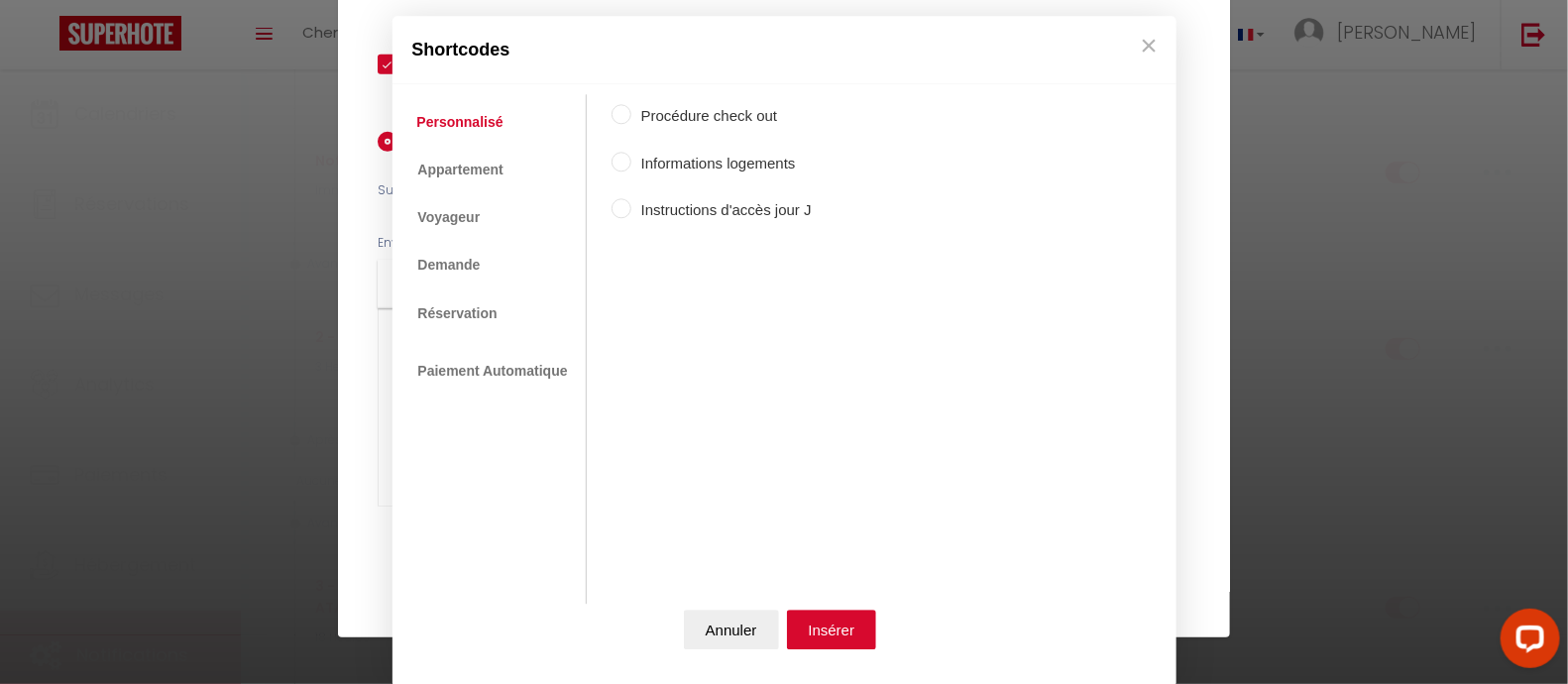 click on "Instructions d'accès jour J" at bounding box center (722, 211) 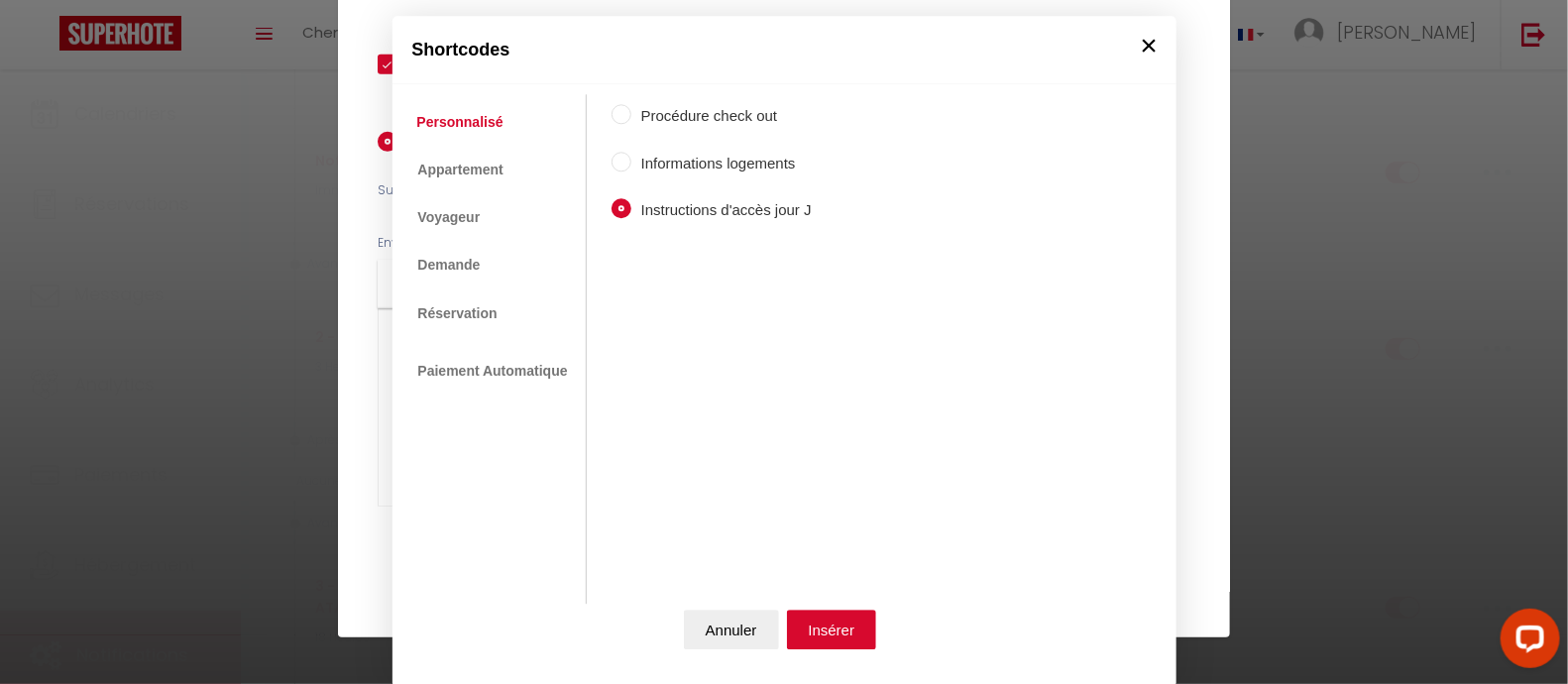 click on "×" at bounding box center [1150, 46] 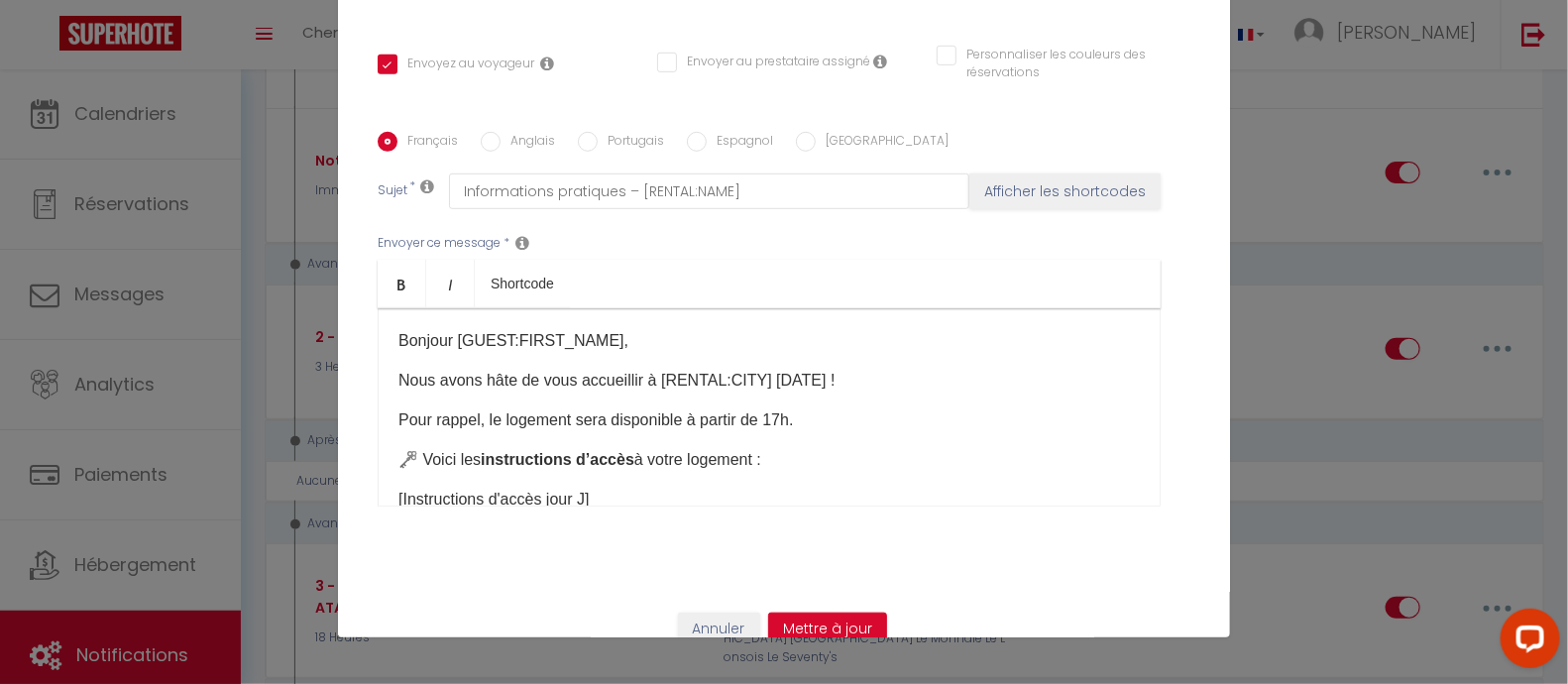 scroll, scrollTop: 0, scrollLeft: 0, axis: both 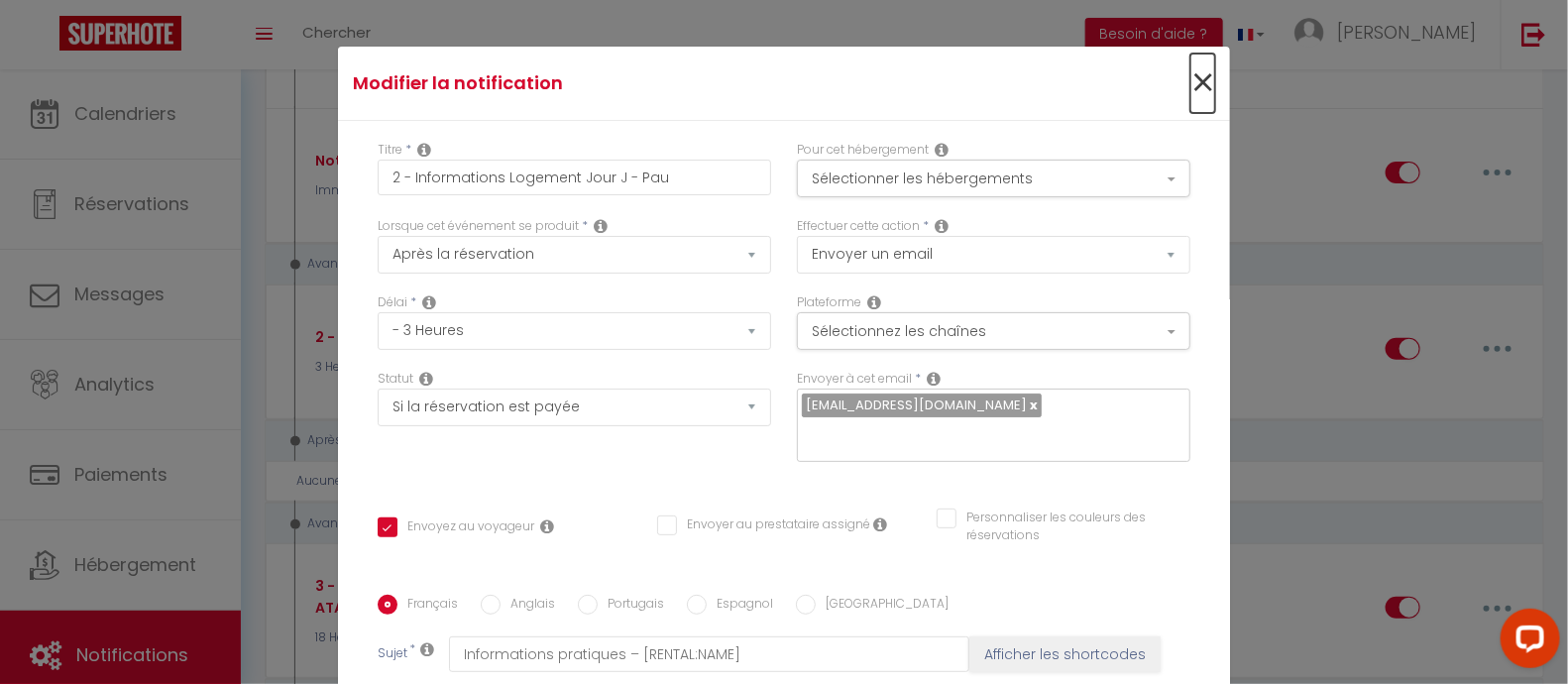 click on "×" at bounding box center [1202, 83] 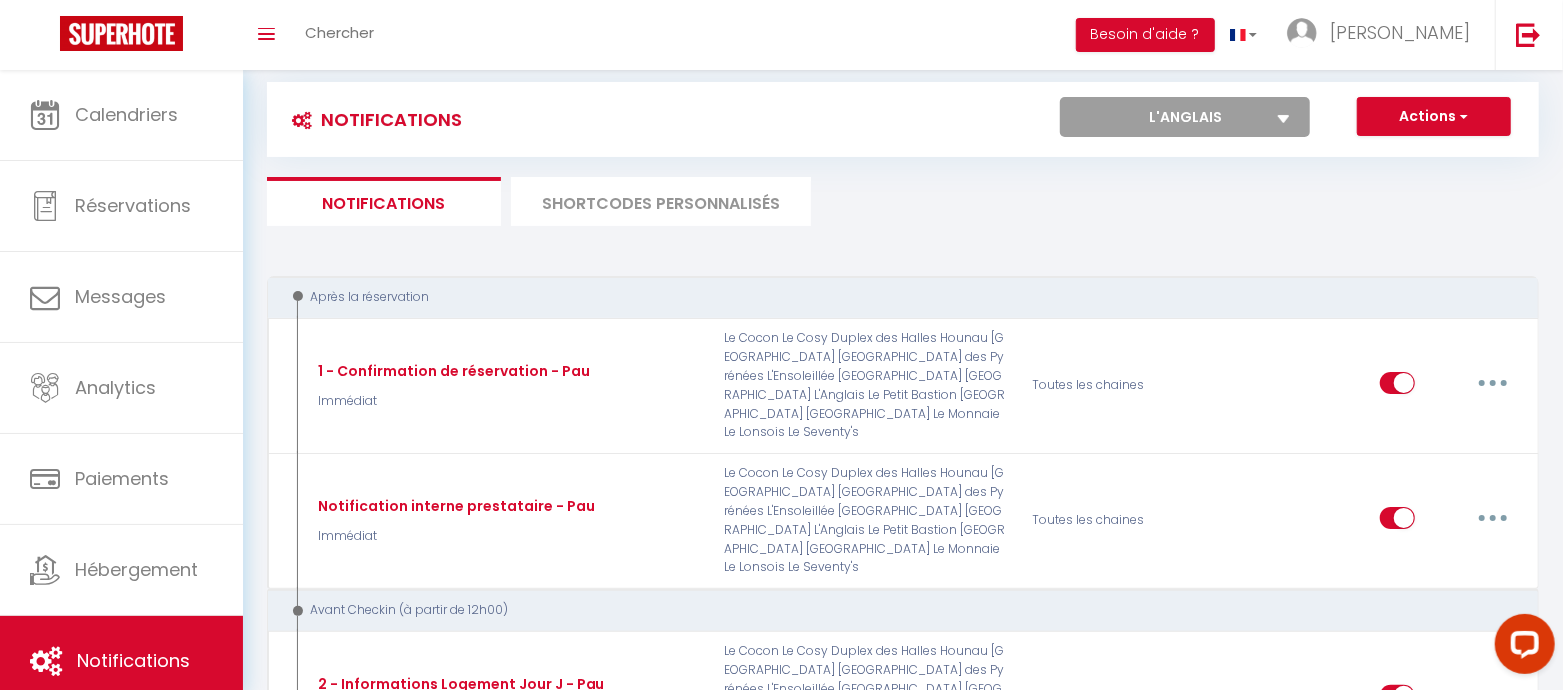scroll, scrollTop: 0, scrollLeft: 0, axis: both 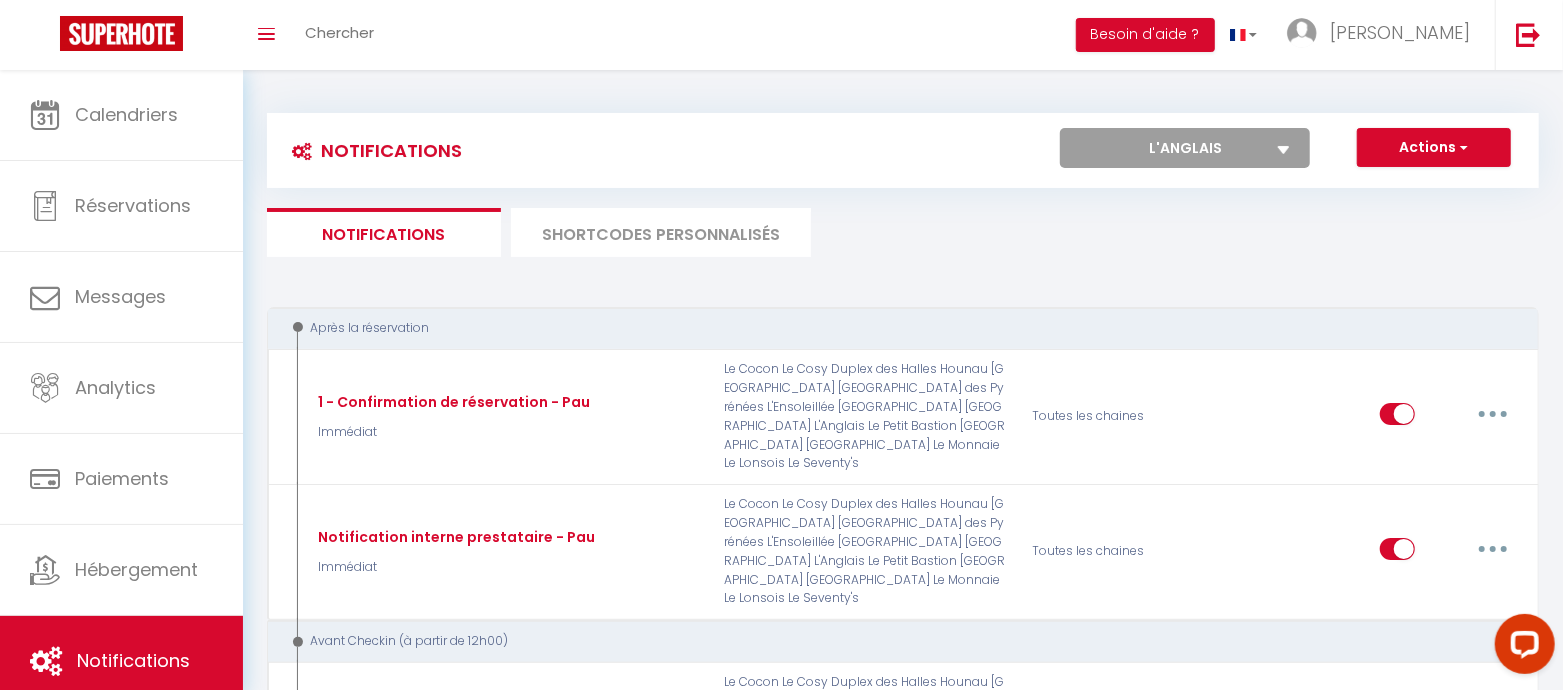 click at bounding box center [1284, 150] 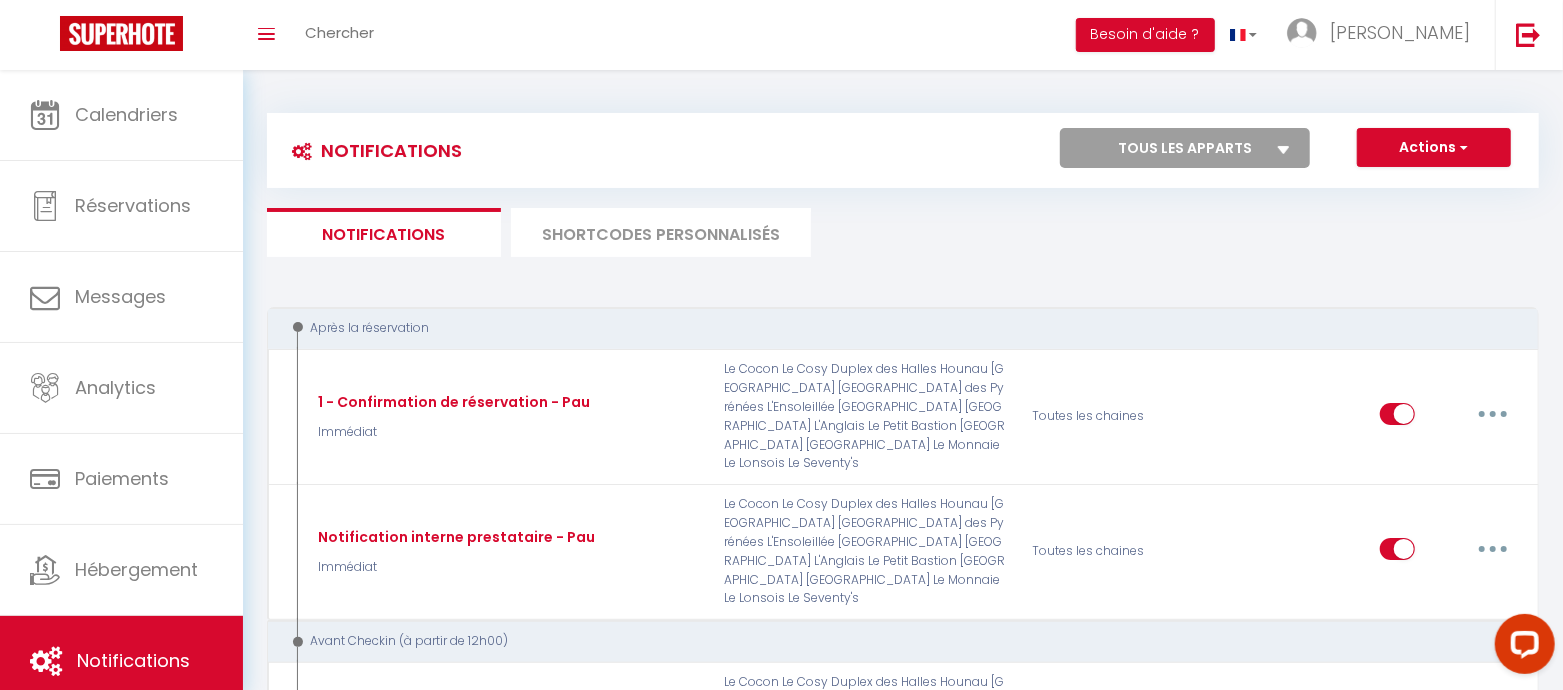 click on "Tous les apparts    La Villa Paloise L'Ensoleillée Hounau [GEOGRAPHIC_DATA] Duplex des Halles Le Balcon des Pyrénées Le Cosy [GEOGRAPHIC_DATA] [GEOGRAPHIC_DATA] Le Cazaubon Suite aux Chartrons [GEOGRAPHIC_DATA] Eaux Bonnes T5 T2 - La Familia Charmant T2 Le Petit Bastion Le Grand Bastion Grand Nid des Chartrons Nid des Chartrons Les Cigognes Le Seventy's Les Galets L'Anglais" at bounding box center [1185, 148] 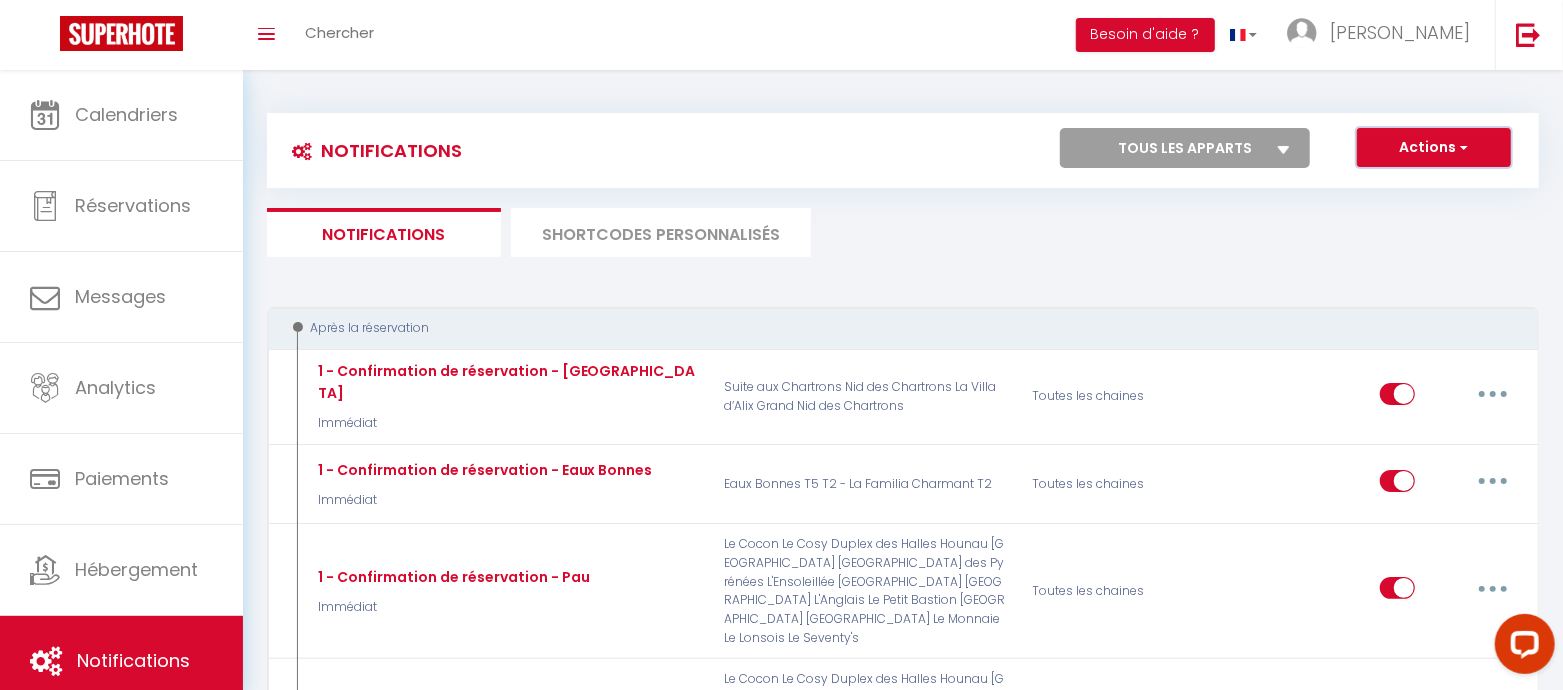 click on "Actions" at bounding box center [1434, 148] 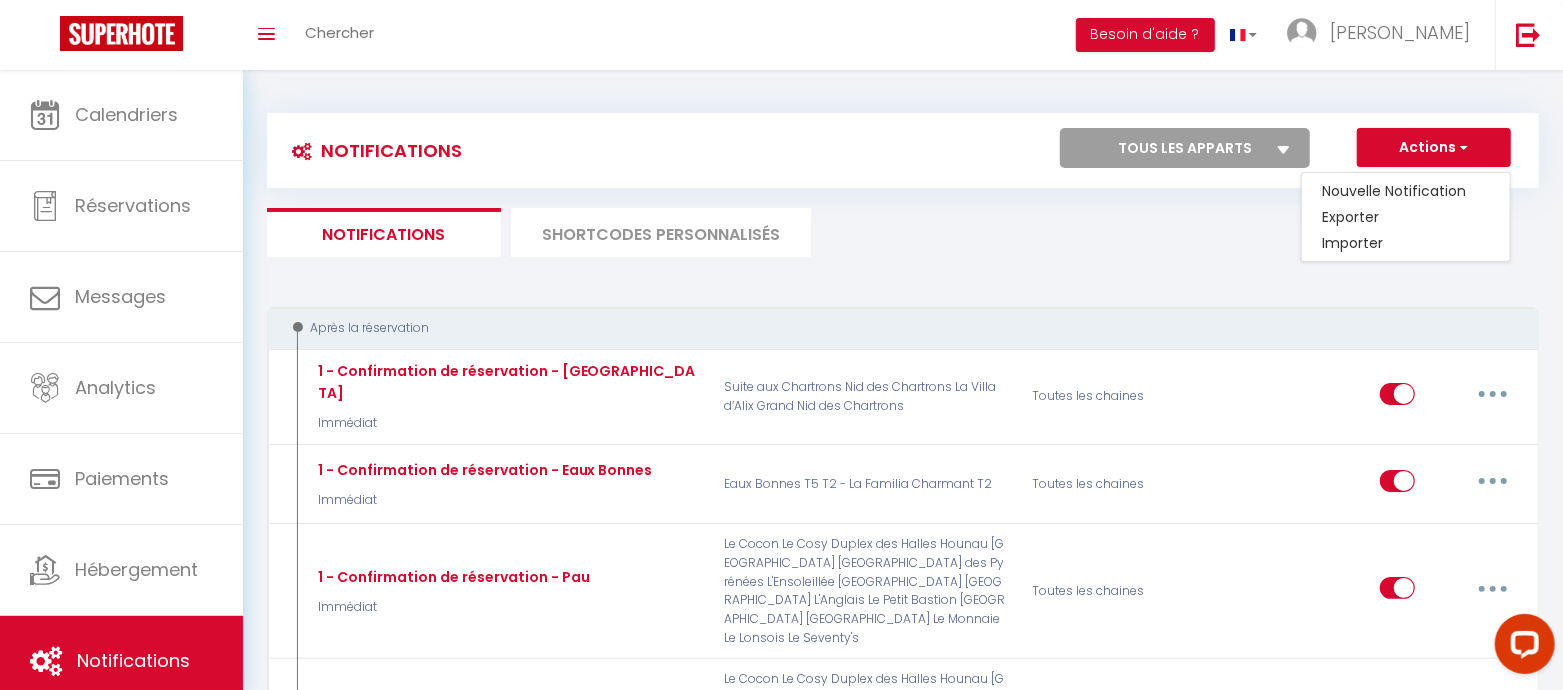 click on "Notifications   SHORTCODES PERSONNALISÉS" at bounding box center (903, 232) 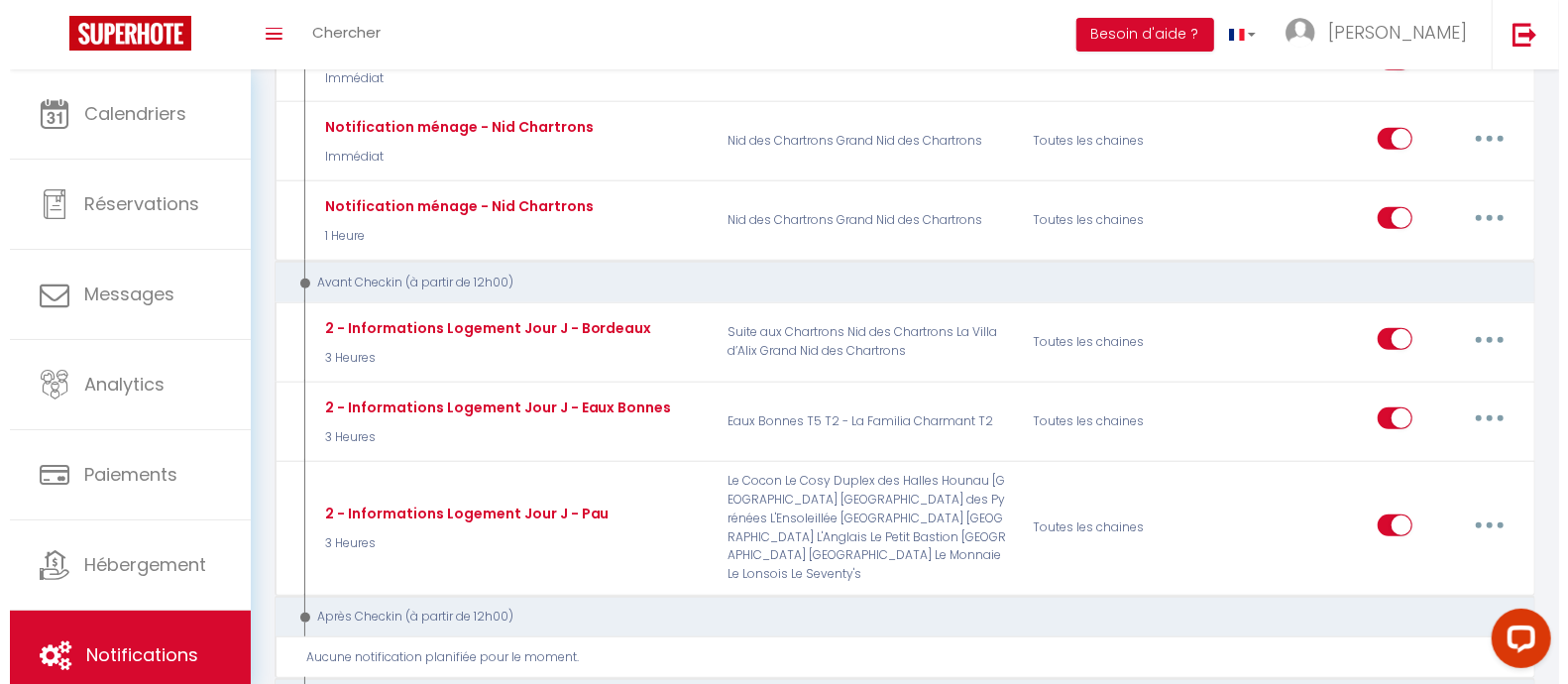 scroll, scrollTop: 866, scrollLeft: 0, axis: vertical 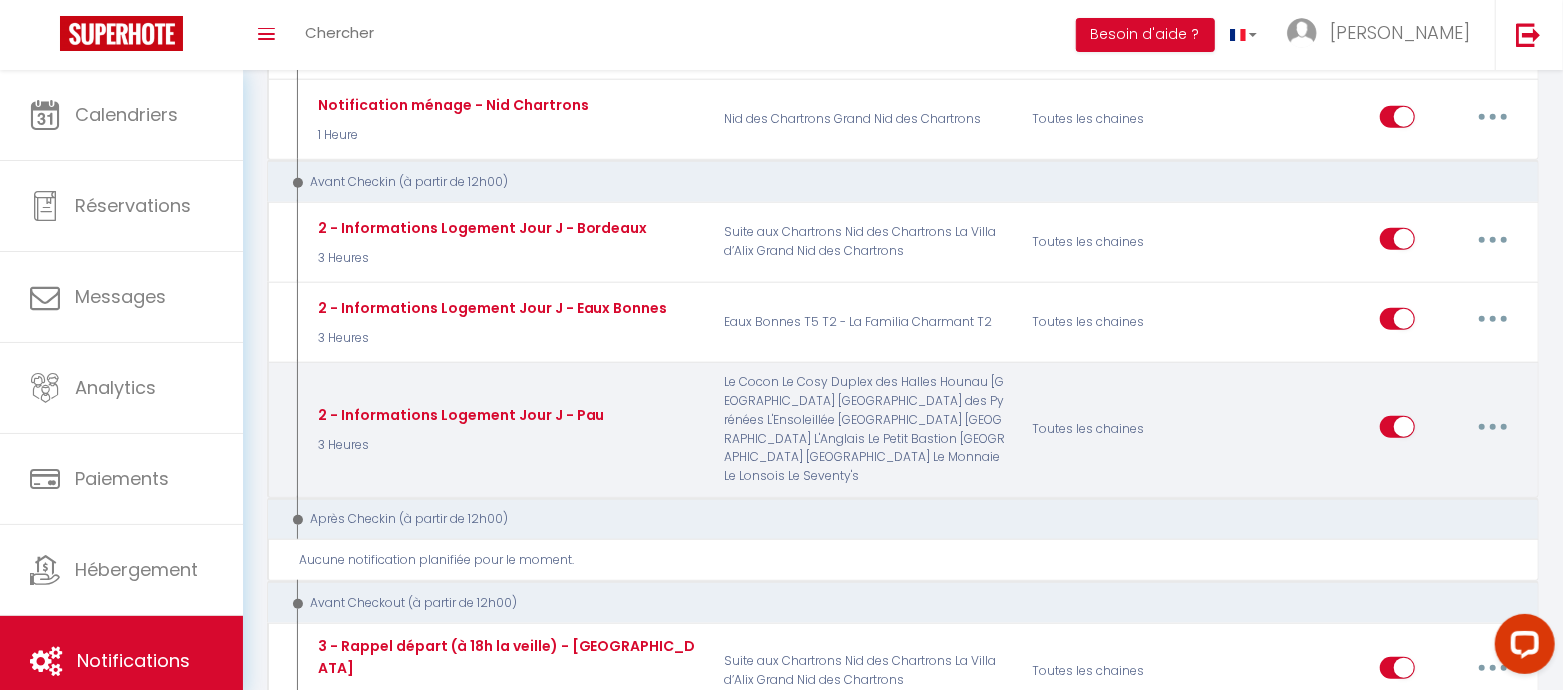 click at bounding box center [1493, 427] 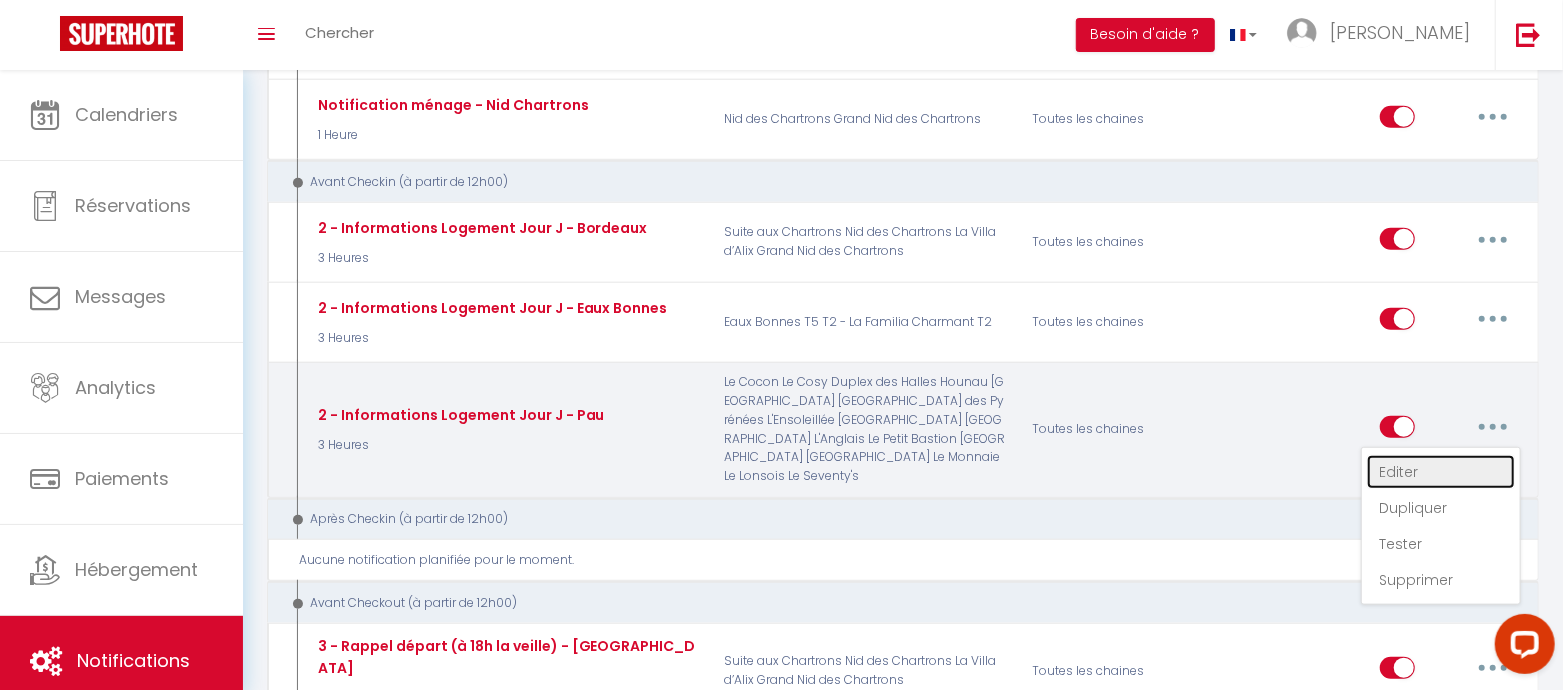 click on "Editer" at bounding box center (1441, 472) 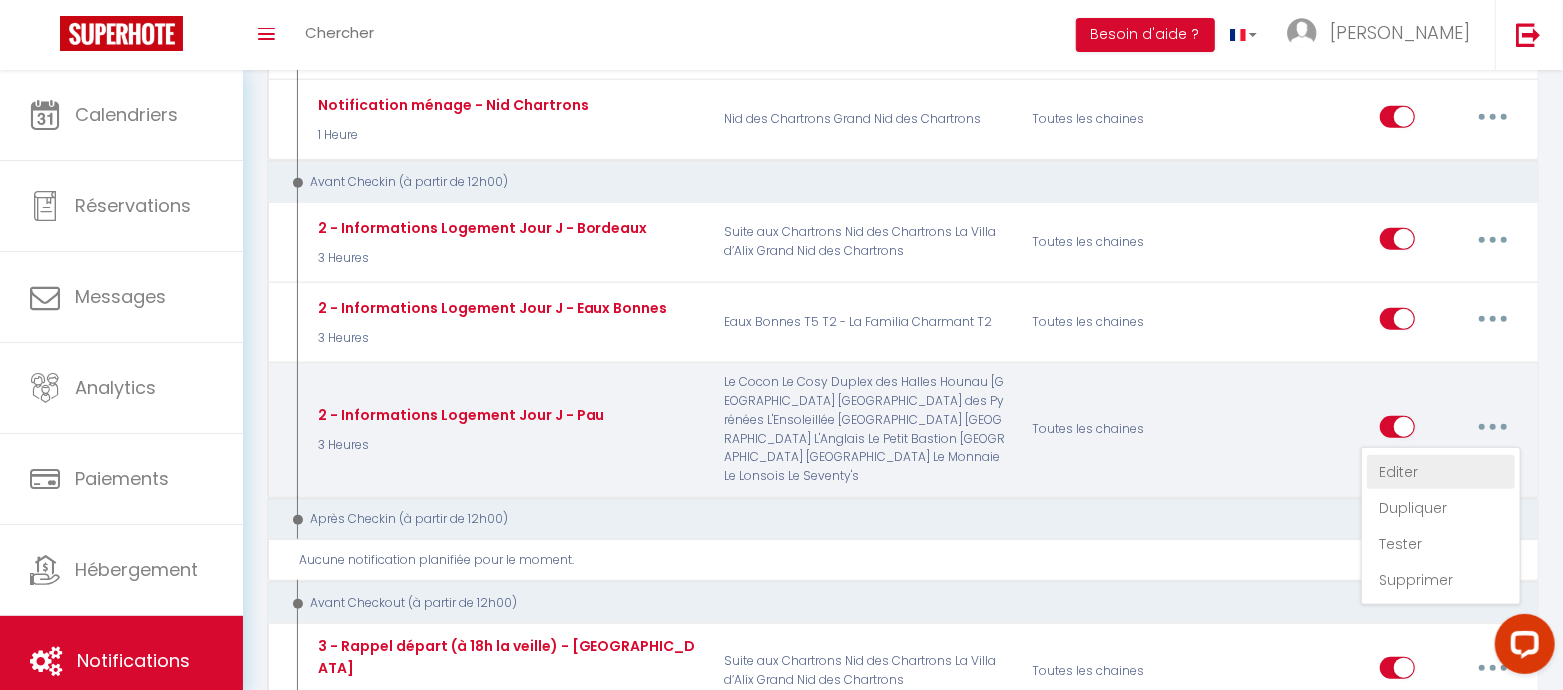 type on "2 - Informations Logement Jour J - Pau" 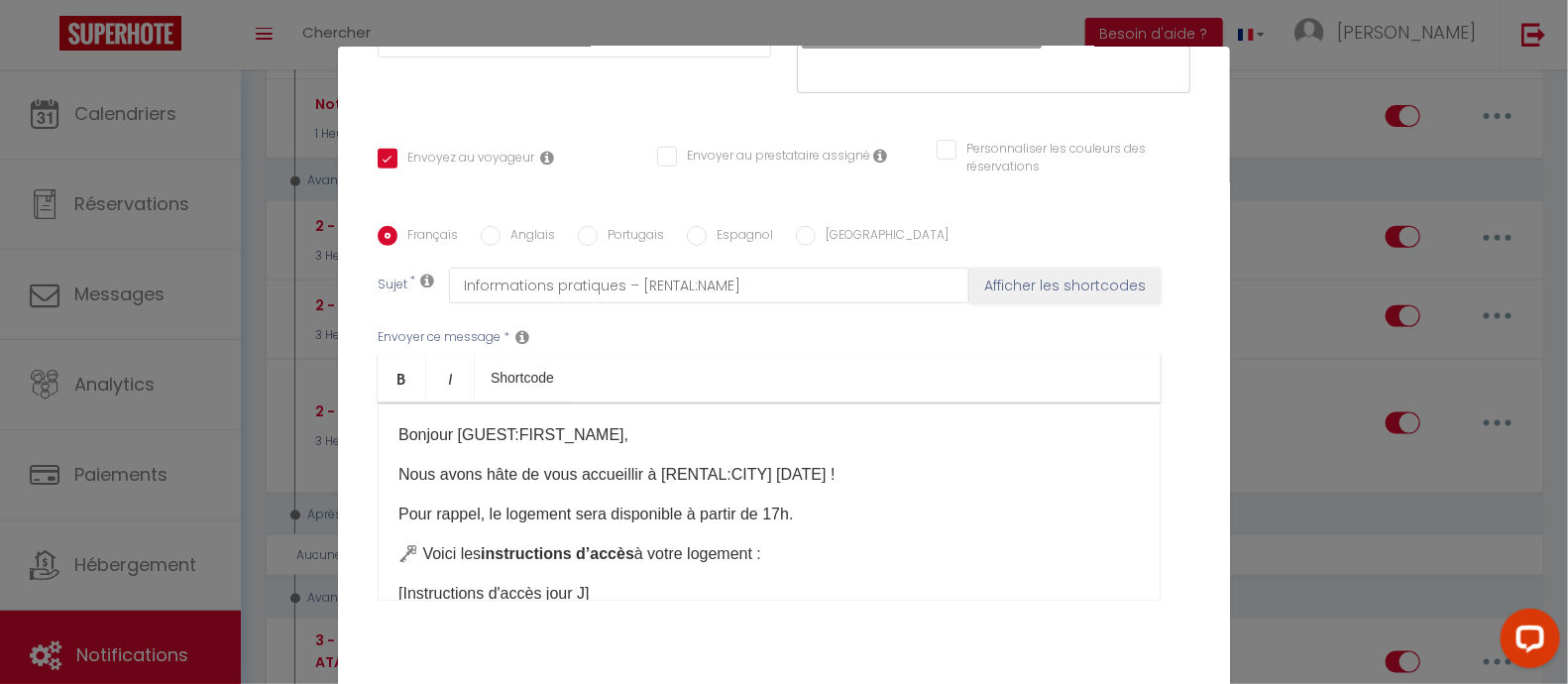 scroll, scrollTop: 370, scrollLeft: 0, axis: vertical 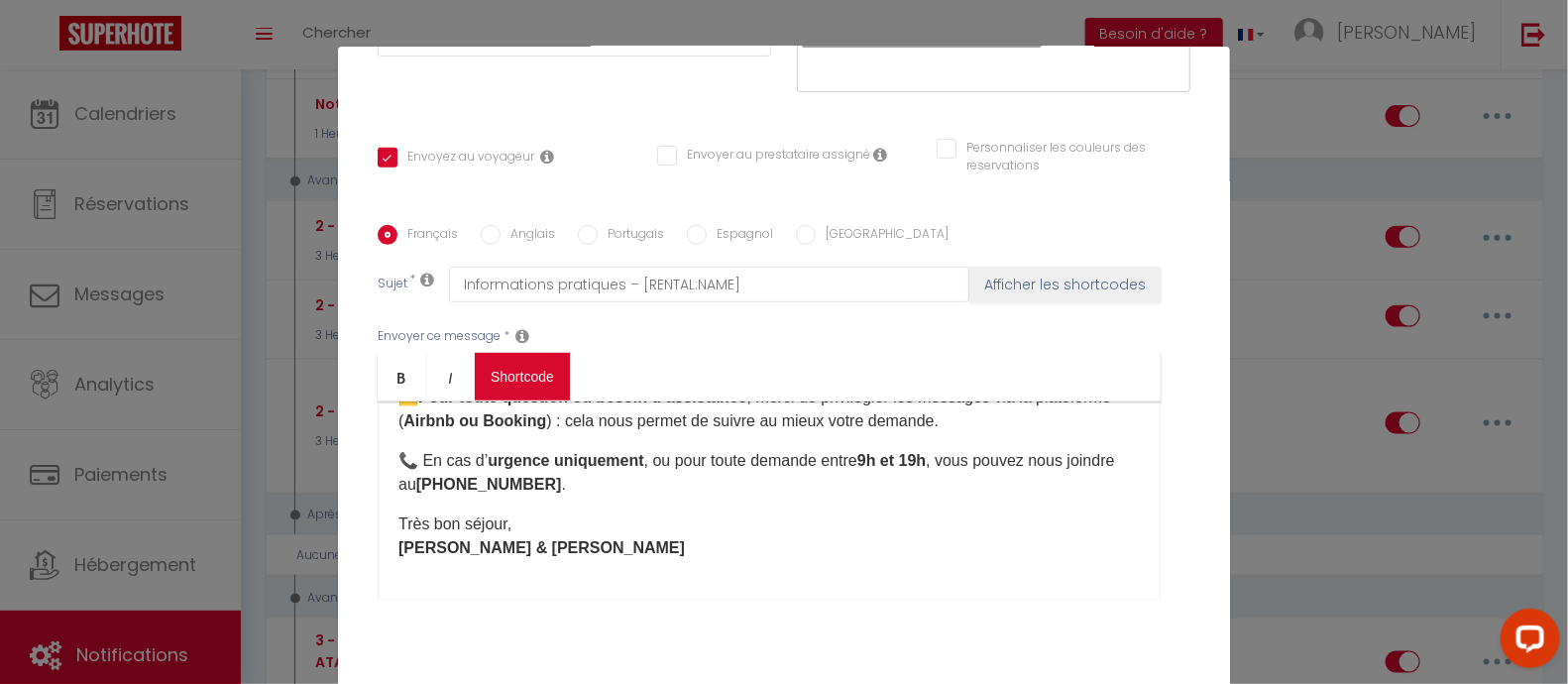 click on "Coaching SuperHote ce soir à 18h00, pour participer:  [URL][DOMAIN_NAME][SECURITY_DATA]   ×     Toggle navigation       Toggle Search     Toggle menubar     Chercher   BUTTON
Besoin d'aide ?
[PERSON_NAME]        Équipe     Résultat de la recherche   Aucun résultat     Calendriers     Réservations     Messages     Analytics      Paiements     Hébergement     Notifications                 Résultat de la recherche   Id   Appart   Voyageur    Checkin   Checkout   Nuits   Pers.   Plateforme   Statut     Résultat de la recherche   Aucun résultat          Notifications
Actions
Nouvelle Notification    Exporter    Importer    Tous les apparts    [GEOGRAPHIC_DATA] L'Ensoleillée Hounau [GEOGRAPHIC_DATA] des Halles Le Balcon des Pyrénées [GEOGRAPHIC_DATA] Le Monnaie [GEOGRAPHIC_DATA] [GEOGRAPHIC_DATA] Suite aux Chartrons [GEOGRAPHIC_DATA] Eaux Bonnes T5 T2 - La Familia" at bounding box center [784, 1444] 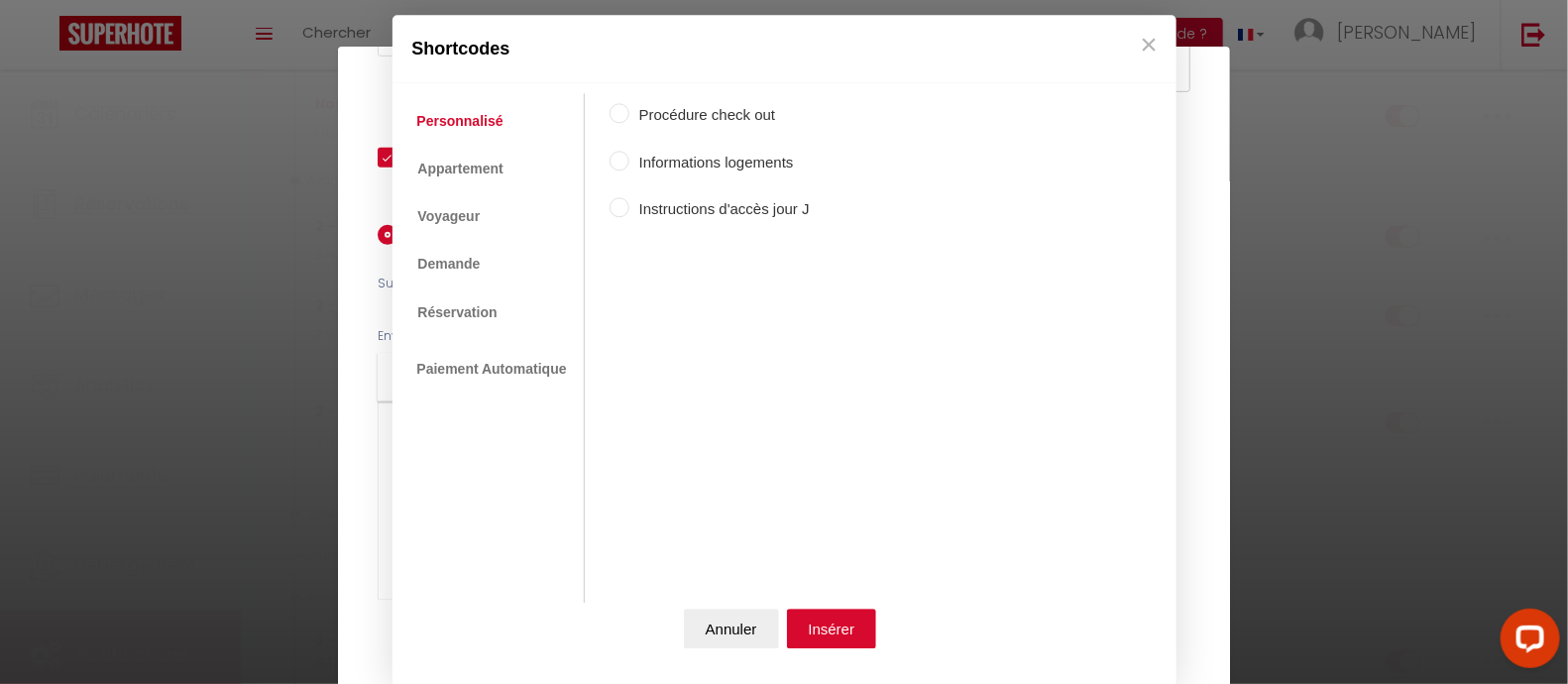 scroll, scrollTop: 0, scrollLeft: 0, axis: both 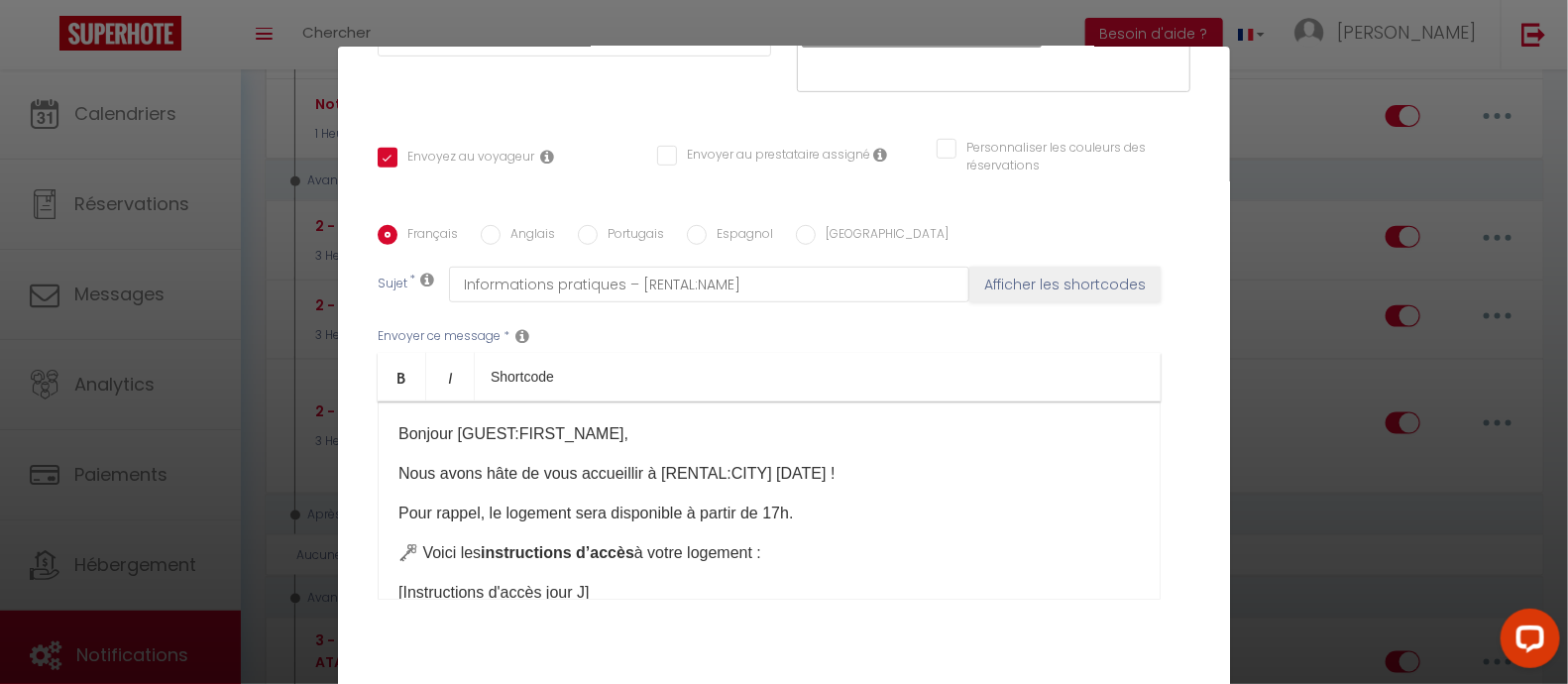 click on "×" at bounding box center (1150, 46) 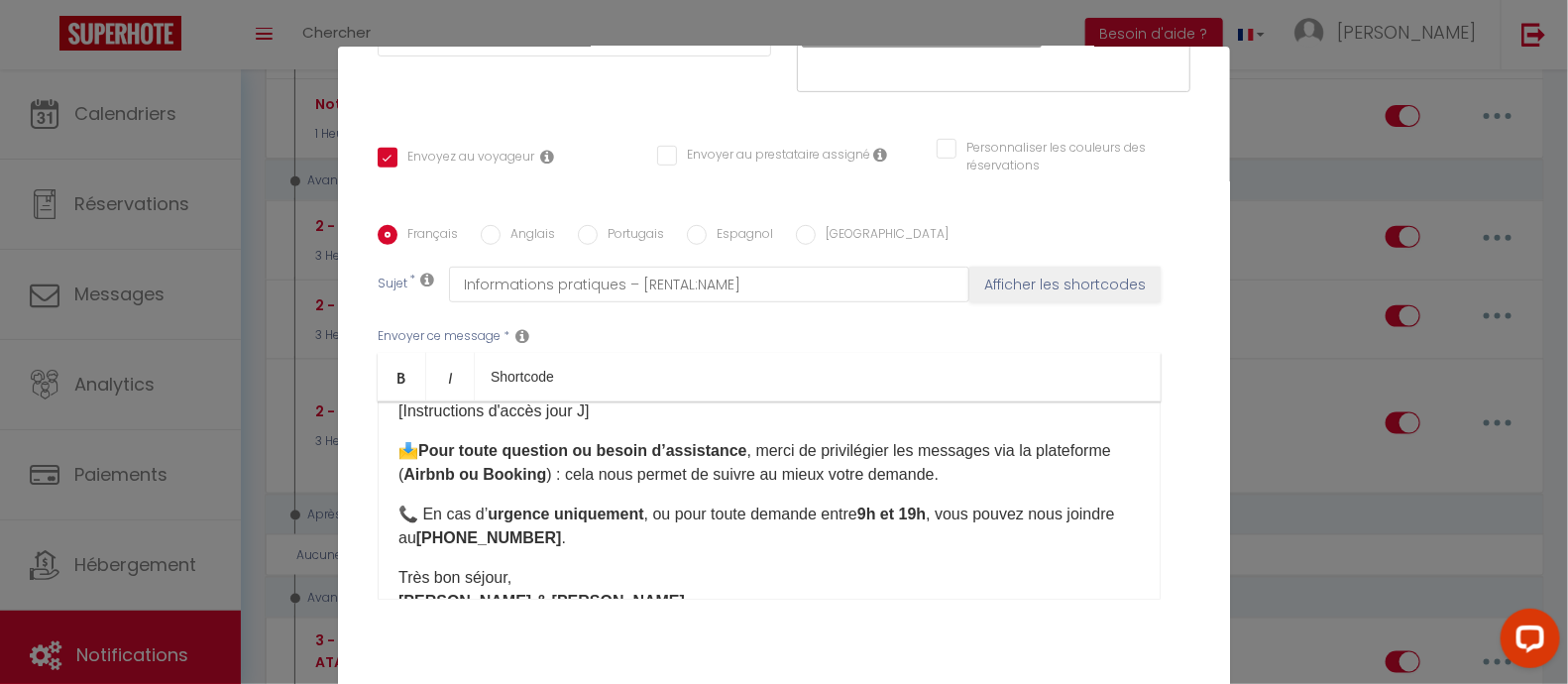 scroll, scrollTop: 235, scrollLeft: 0, axis: vertical 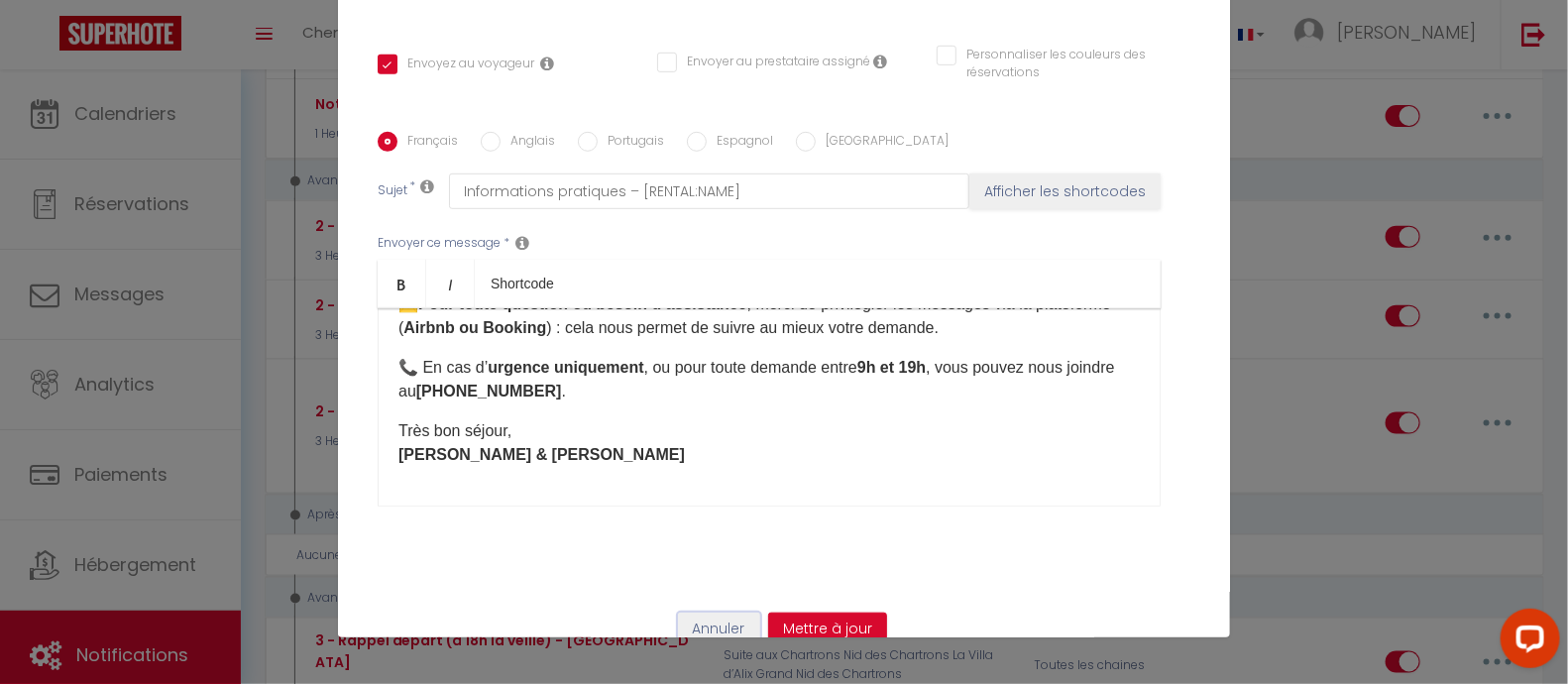 click on "Annuler" at bounding box center [719, 629] 